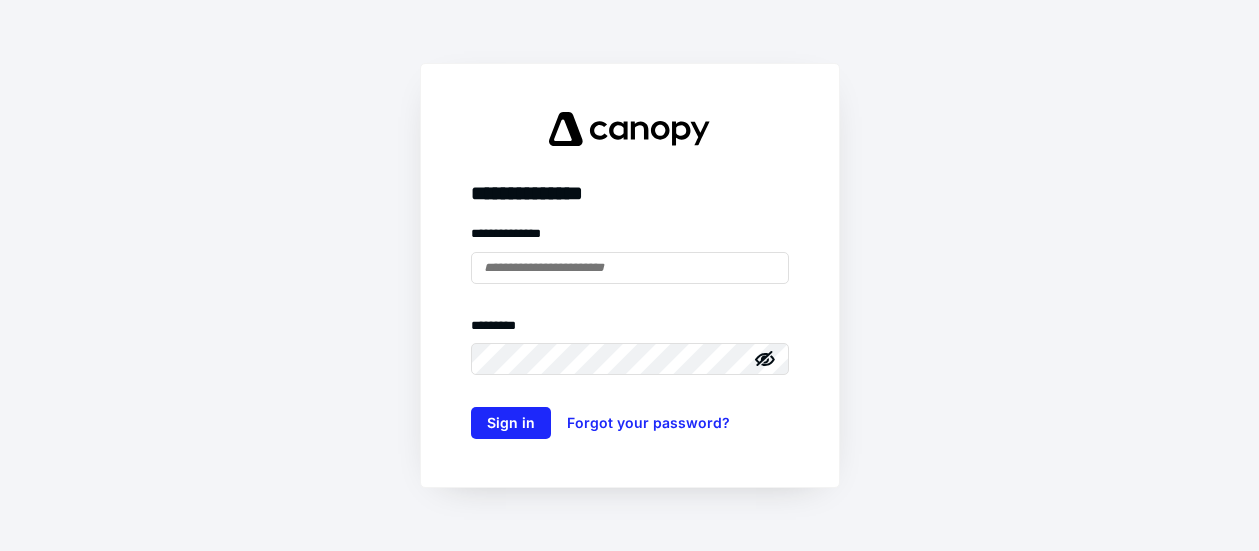 scroll, scrollTop: 0, scrollLeft: 0, axis: both 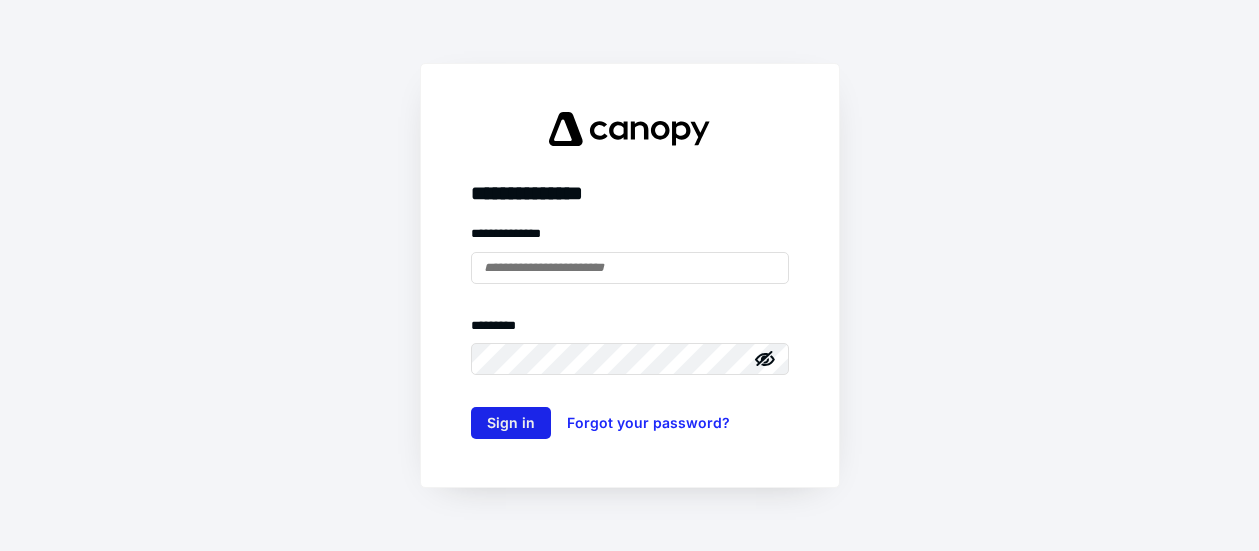 type on "**********" 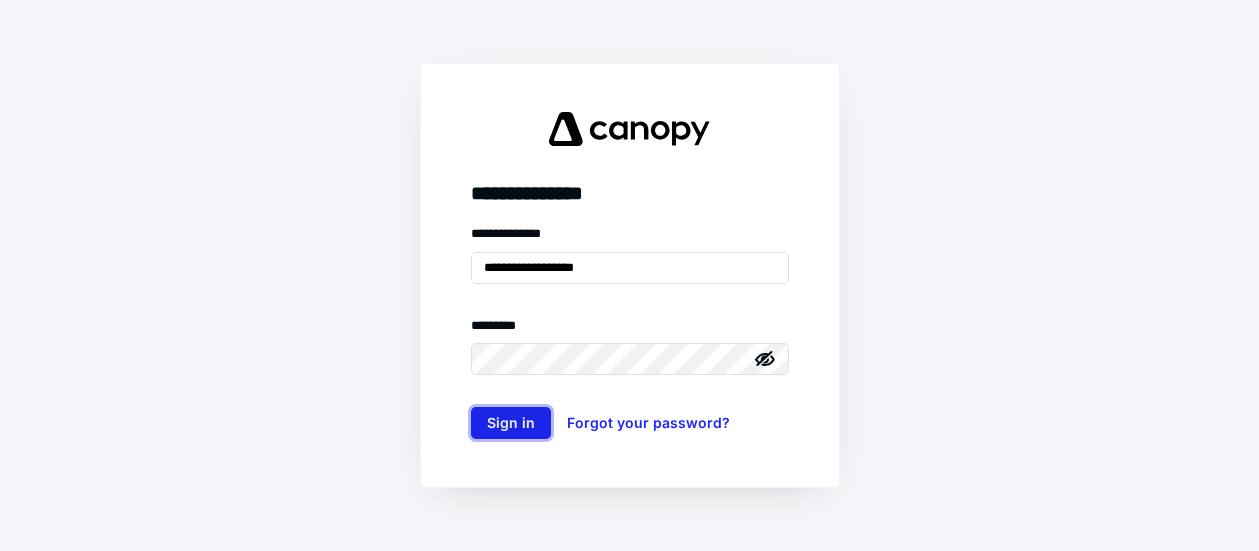 click on "Sign in" at bounding box center (511, 423) 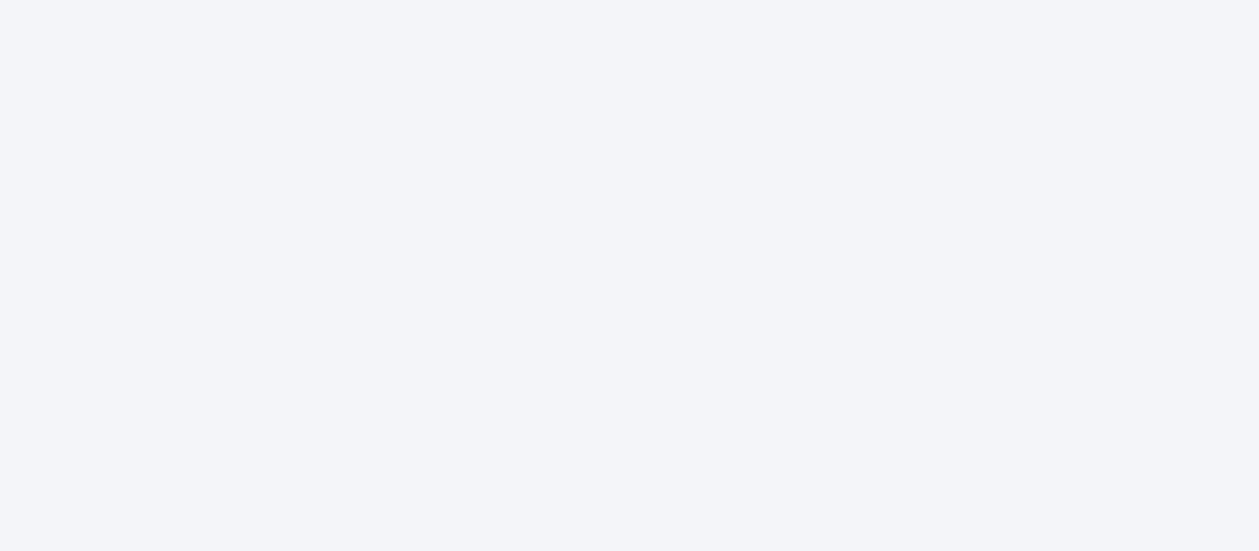 scroll, scrollTop: 0, scrollLeft: 0, axis: both 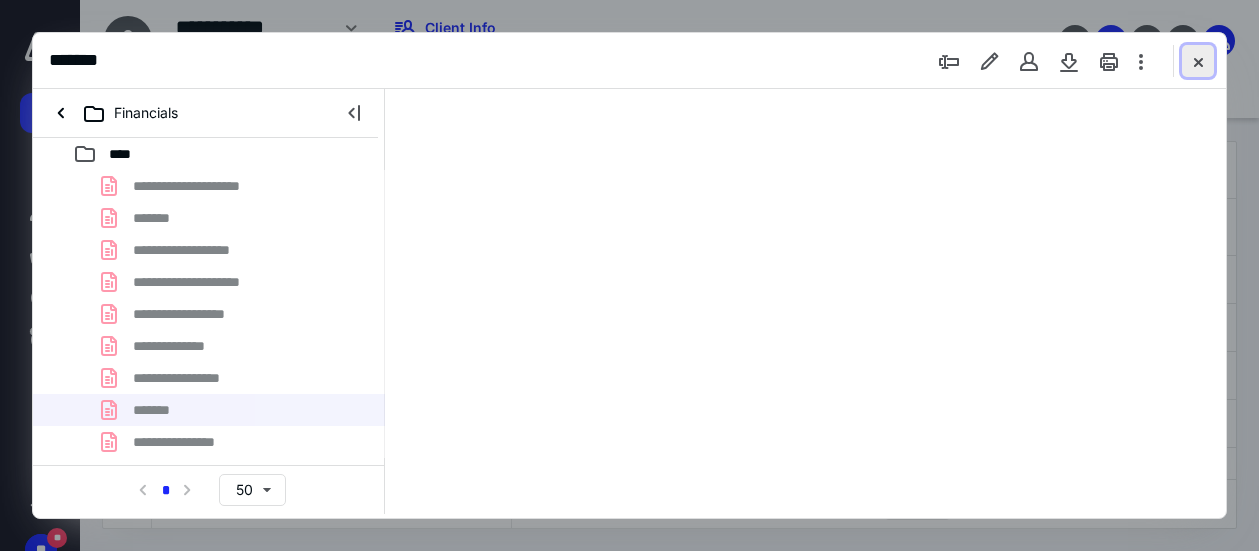 click at bounding box center (1198, 61) 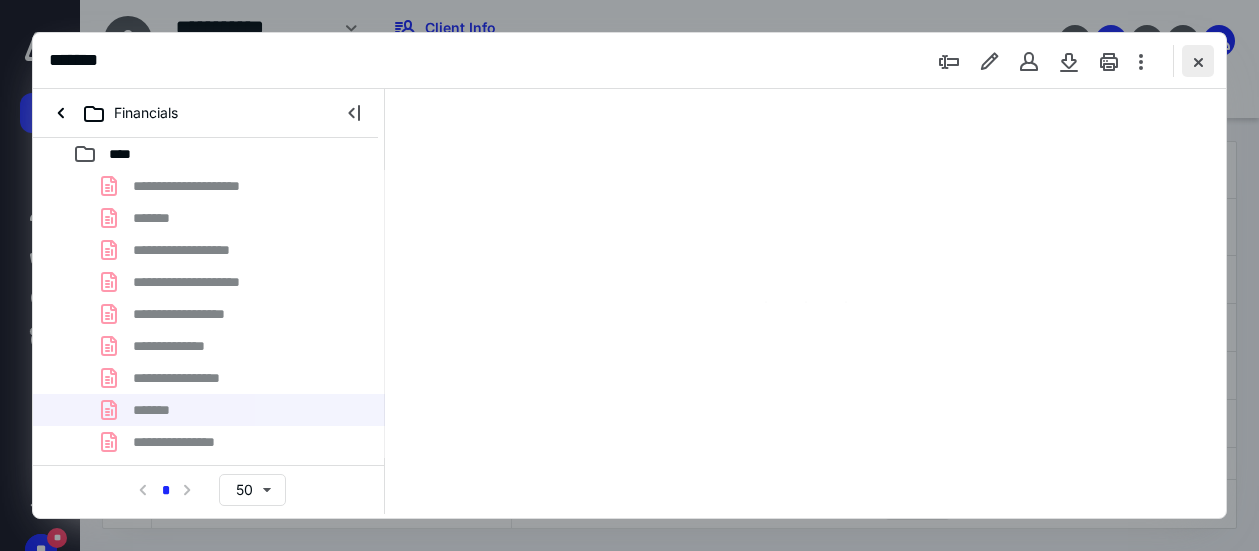 checkbox on "false" 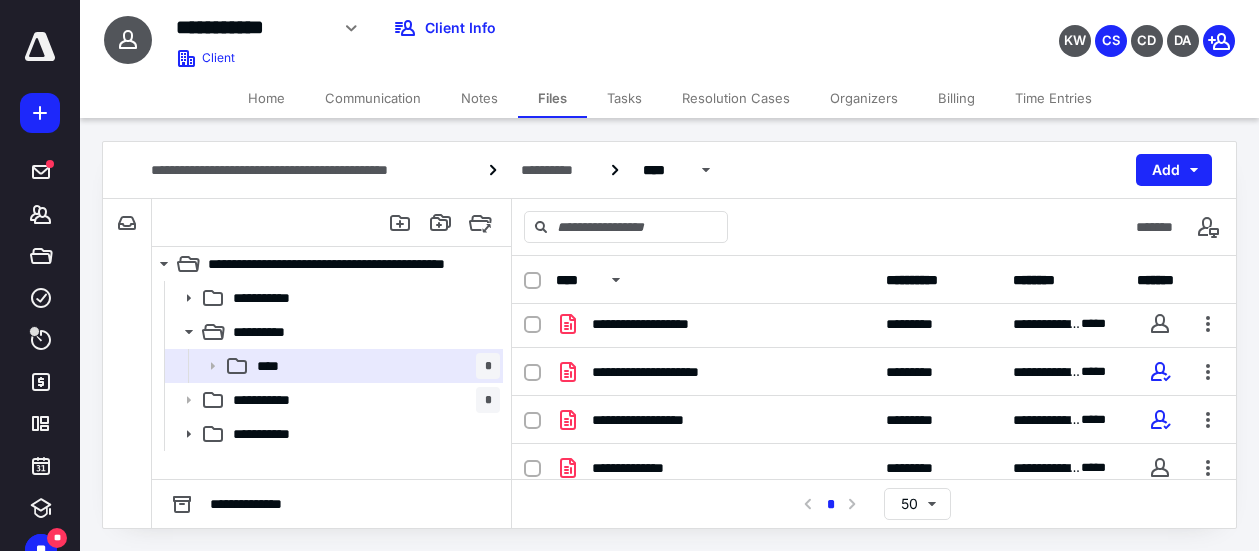 scroll, scrollTop: 0, scrollLeft: 0, axis: both 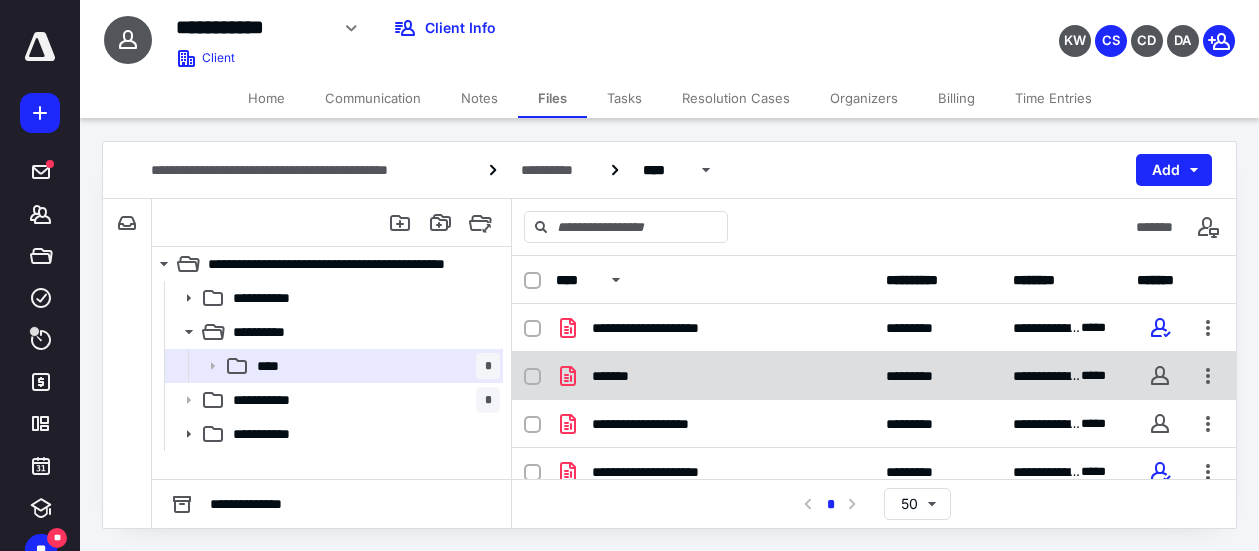 click at bounding box center [532, 377] 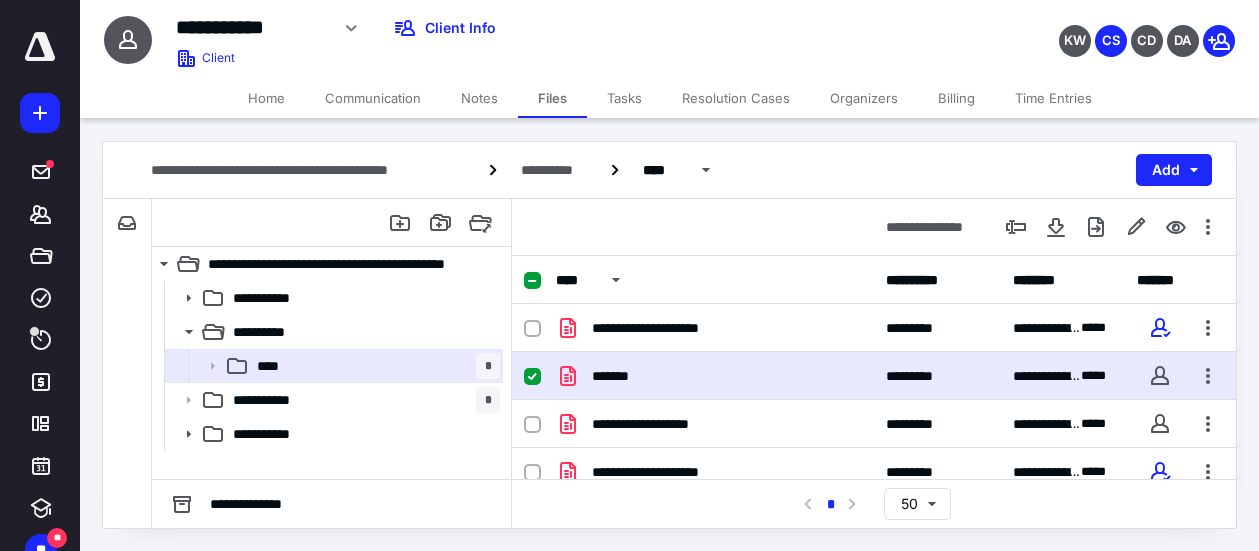 click at bounding box center [532, 377] 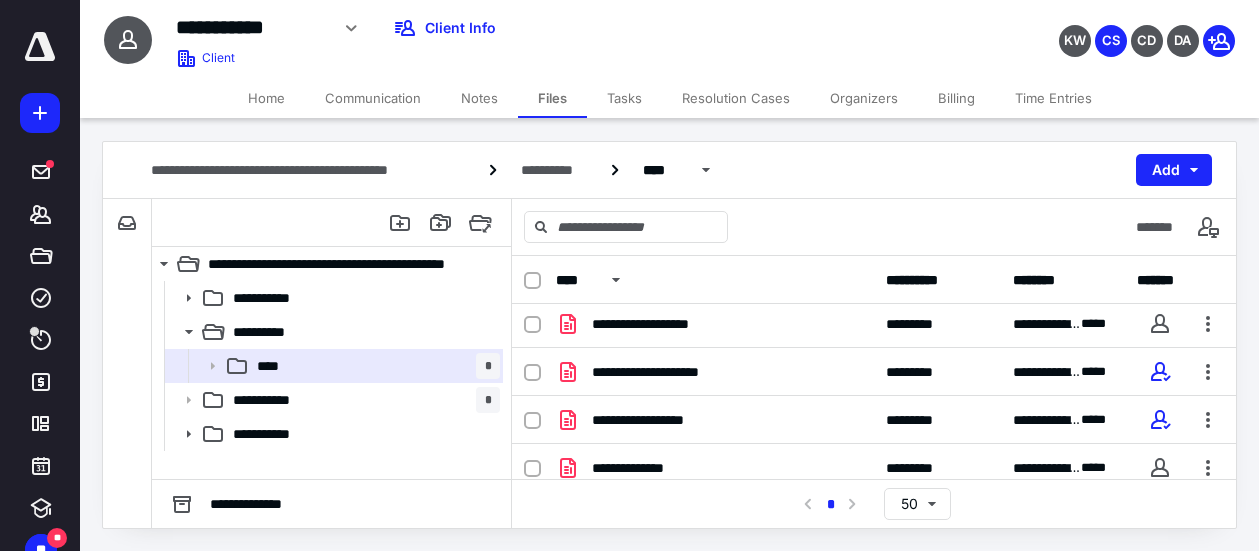 scroll, scrollTop: 0, scrollLeft: 0, axis: both 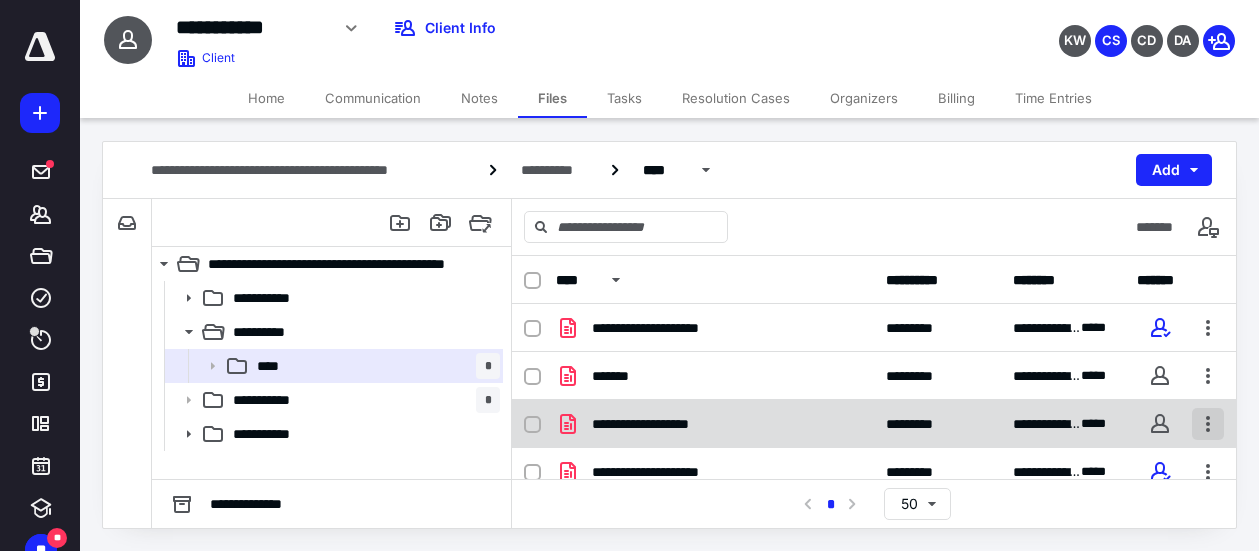 click at bounding box center [1208, 424] 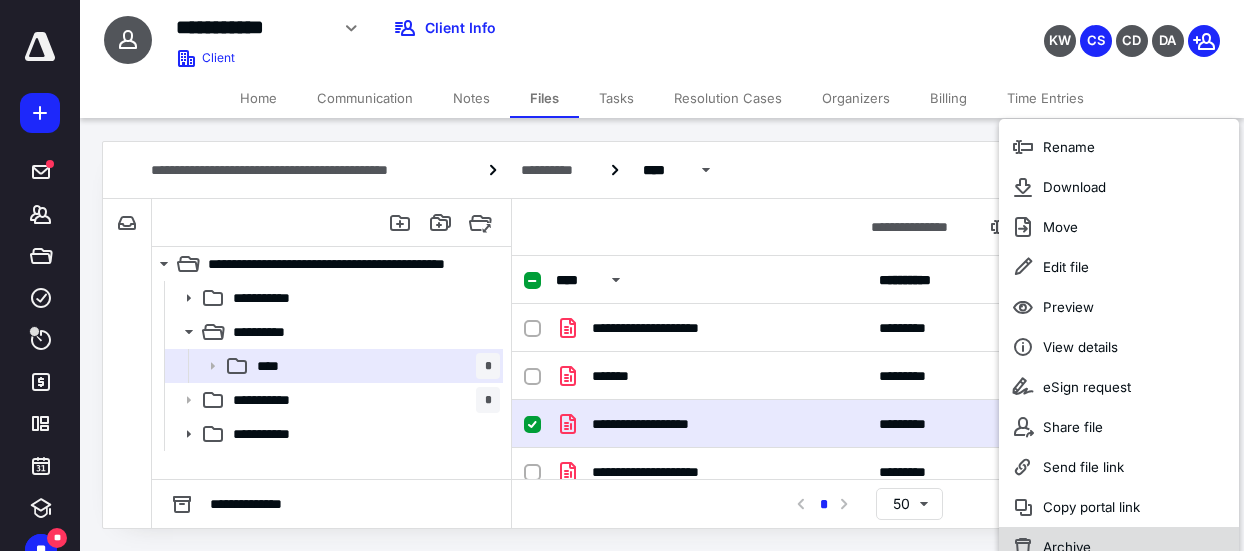 click on "Archive" at bounding box center (1119, 547) 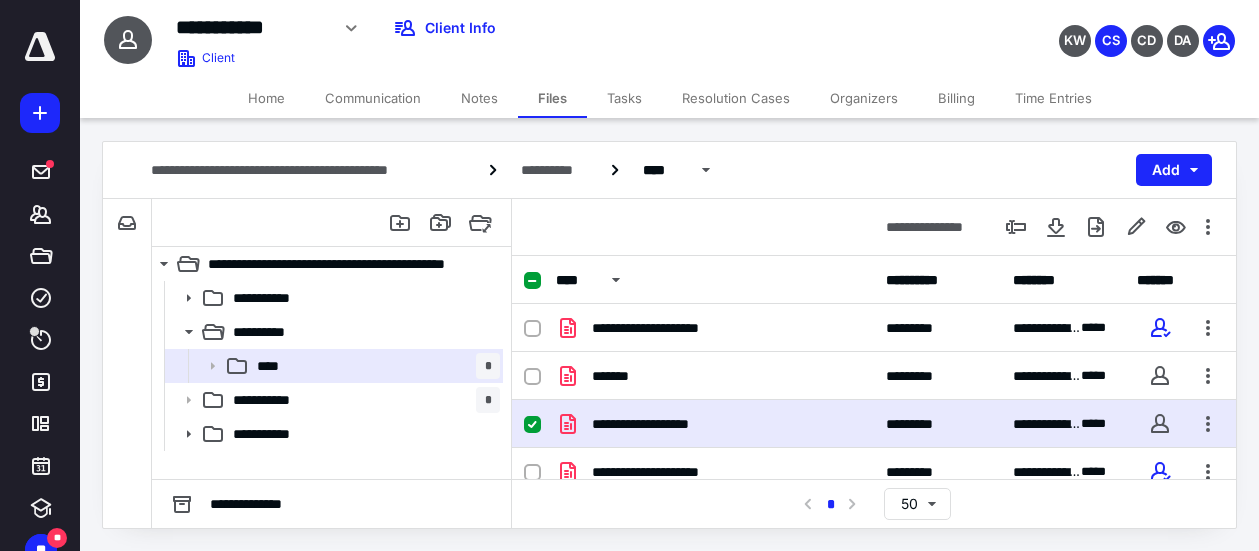 checkbox on "false" 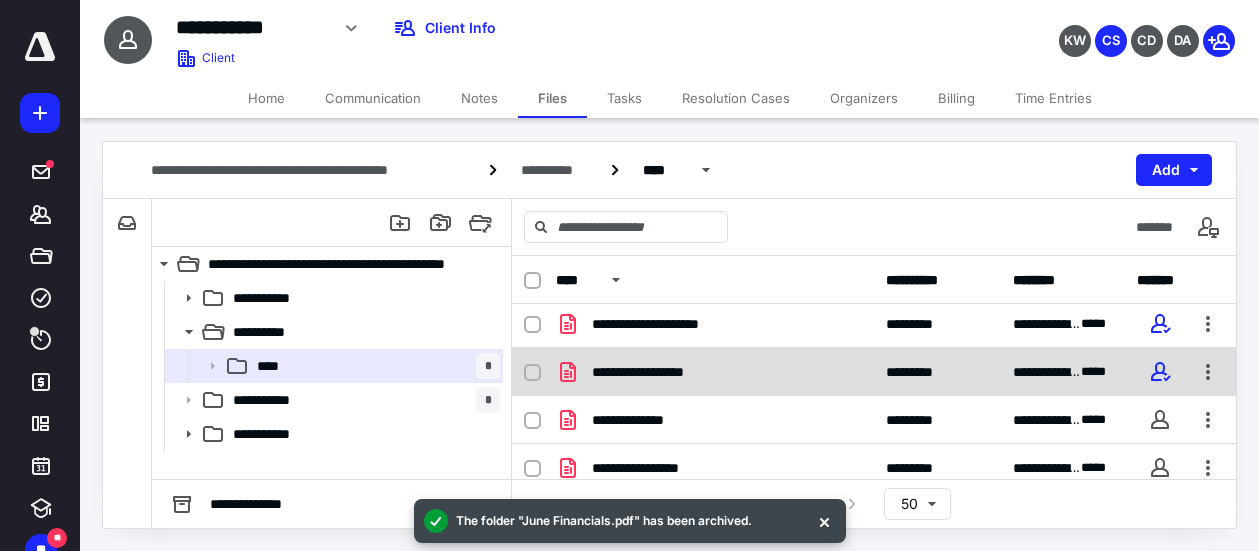 scroll, scrollTop: 0, scrollLeft: 0, axis: both 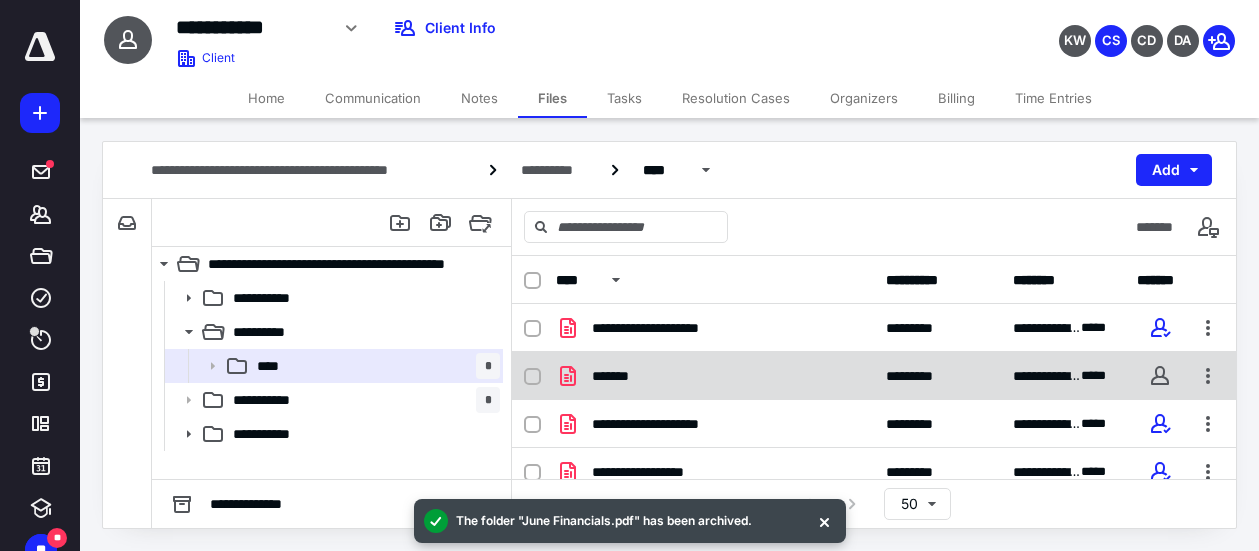 click at bounding box center (532, 377) 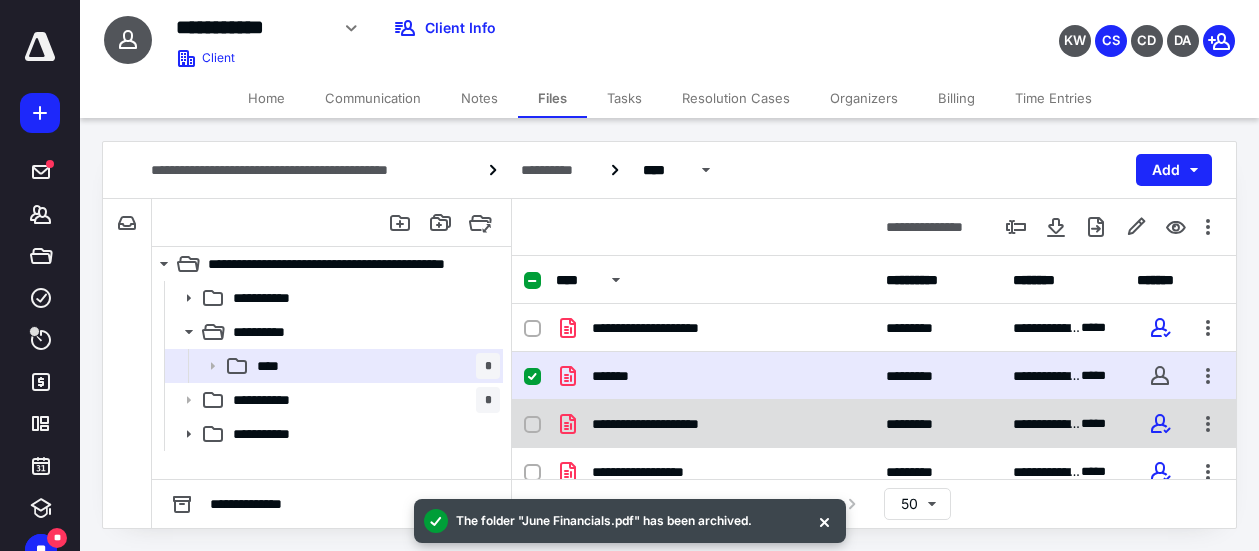 scroll, scrollTop: 100, scrollLeft: 0, axis: vertical 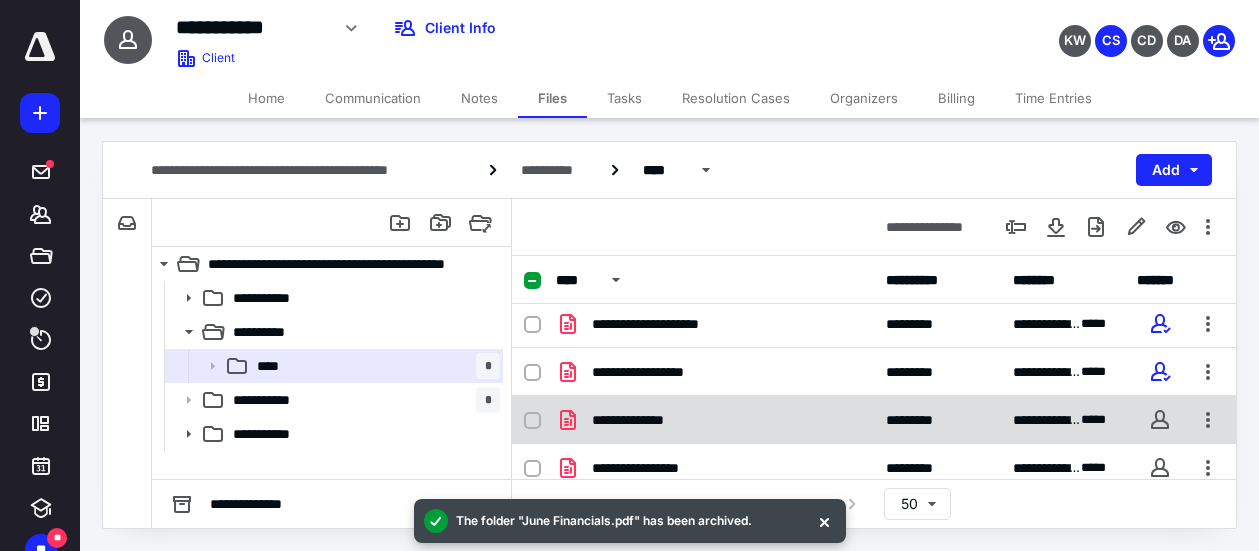 click 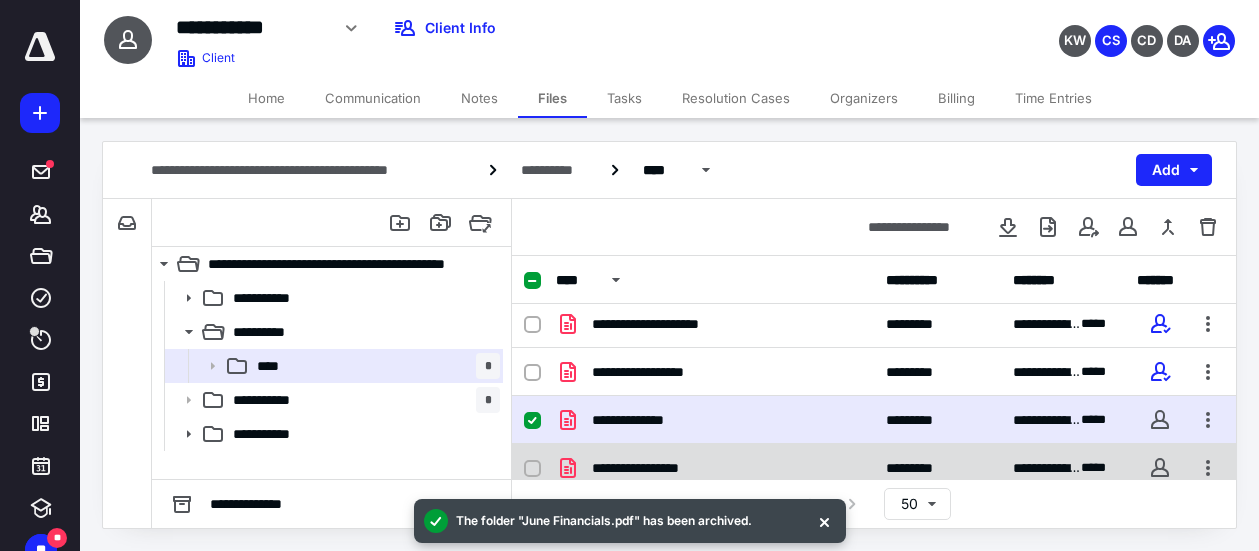 click at bounding box center [532, 469] 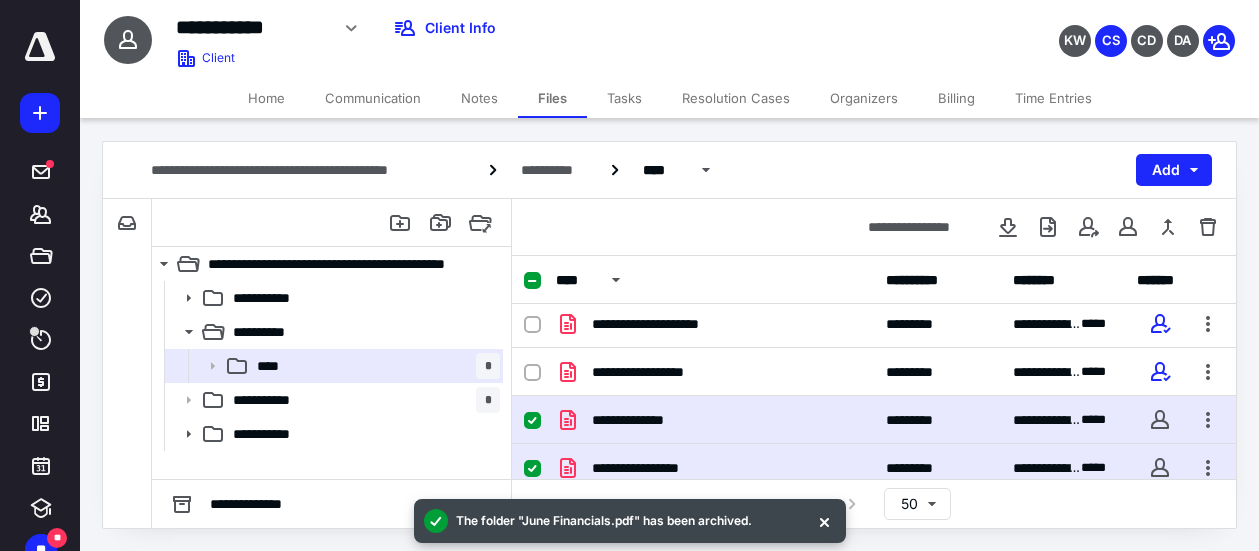 scroll, scrollTop: 200, scrollLeft: 0, axis: vertical 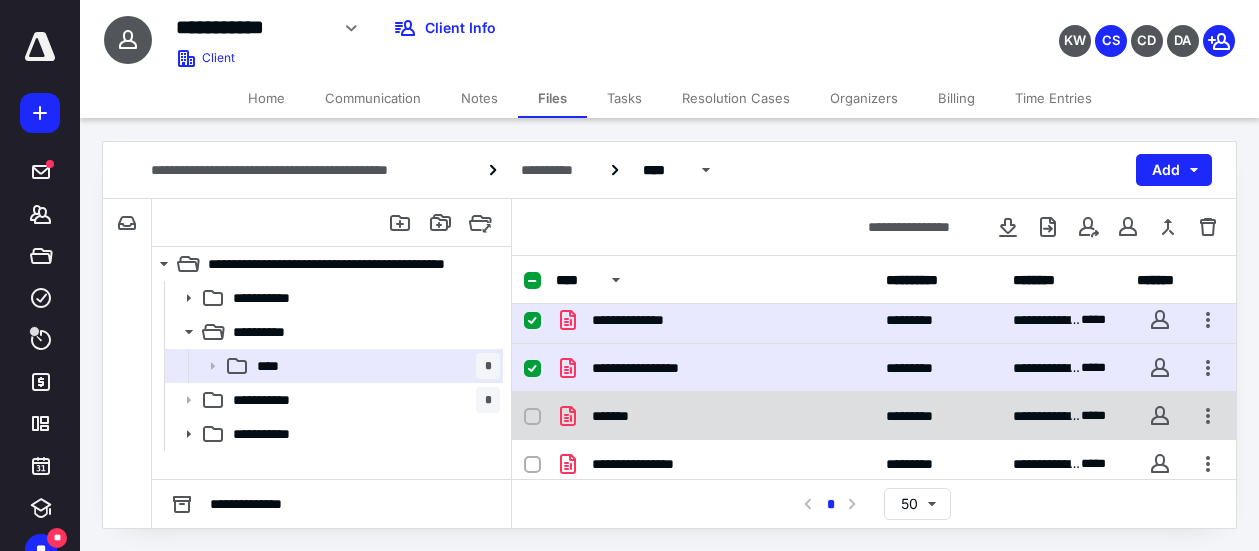 click at bounding box center [532, 416] 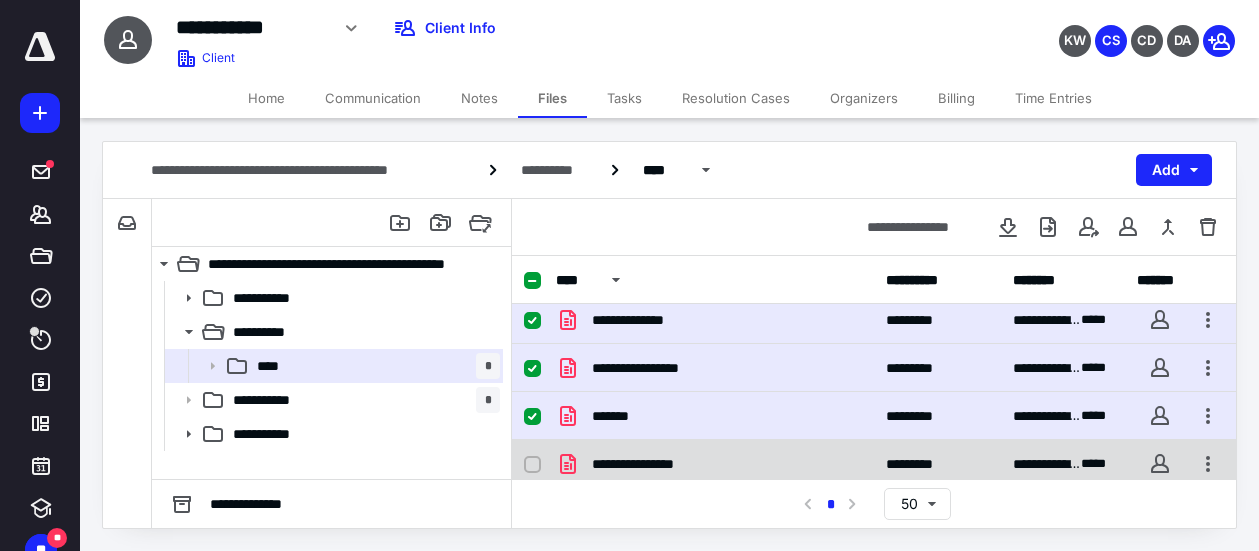 click at bounding box center [532, 465] 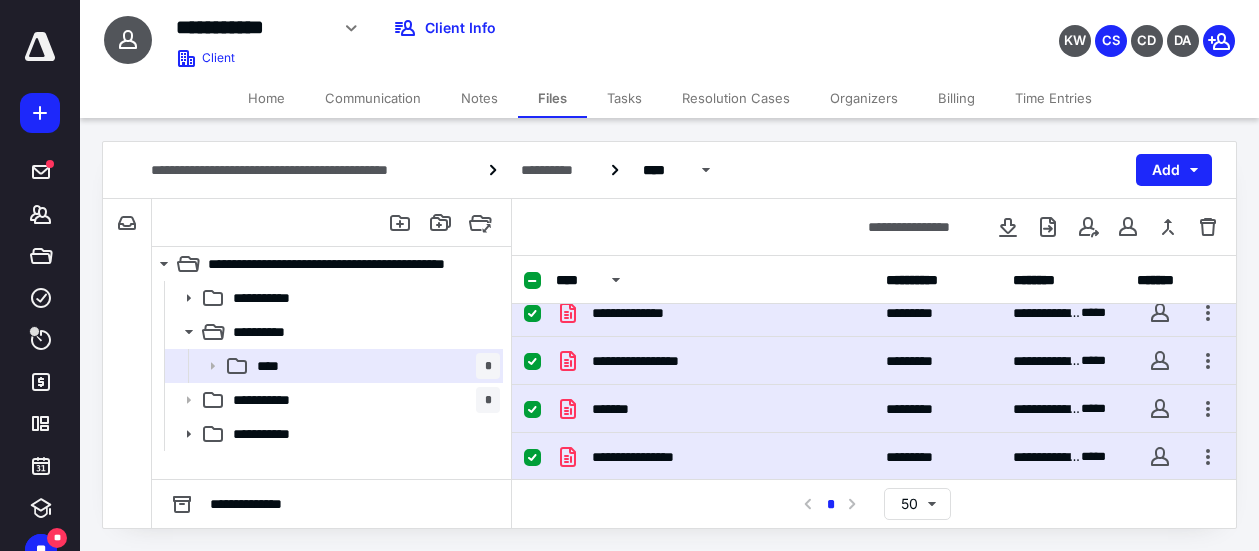 scroll, scrollTop: 209, scrollLeft: 0, axis: vertical 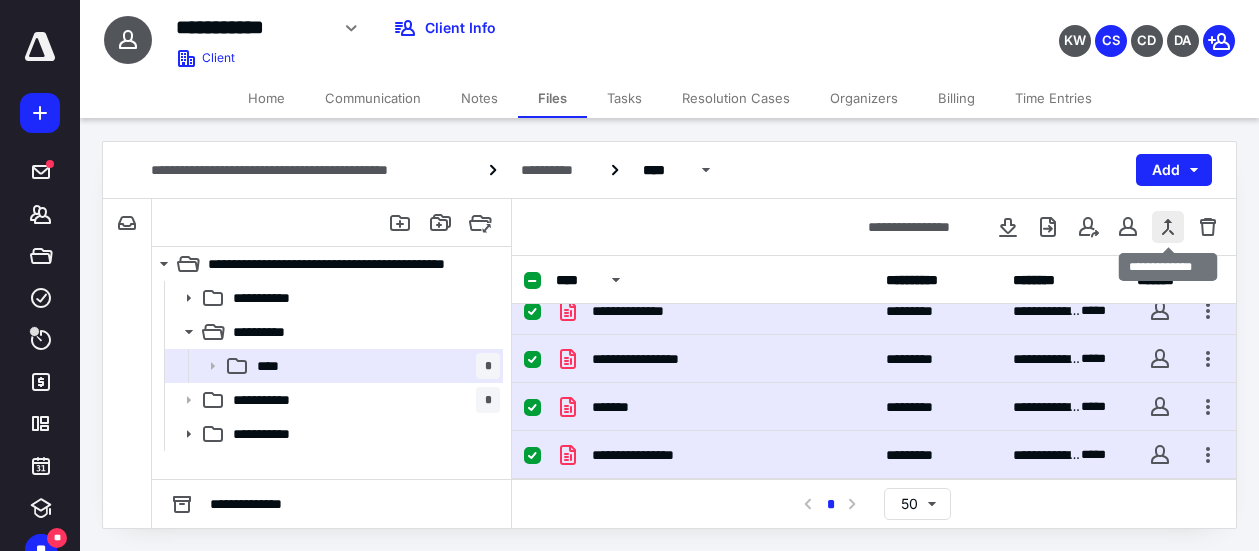 click at bounding box center (1168, 227) 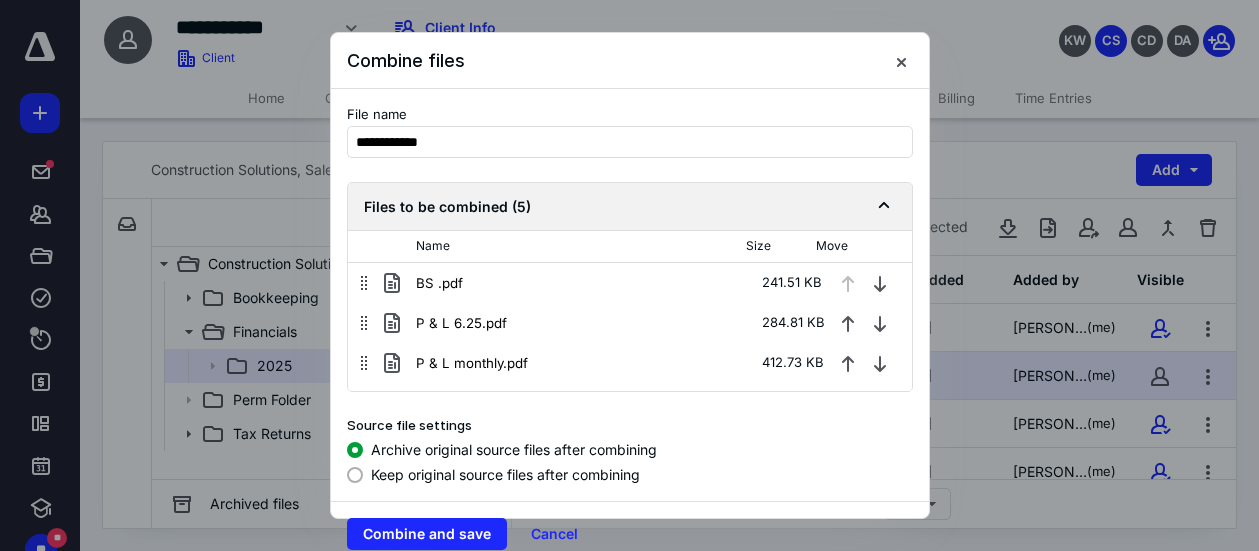 scroll, scrollTop: 209, scrollLeft: 0, axis: vertical 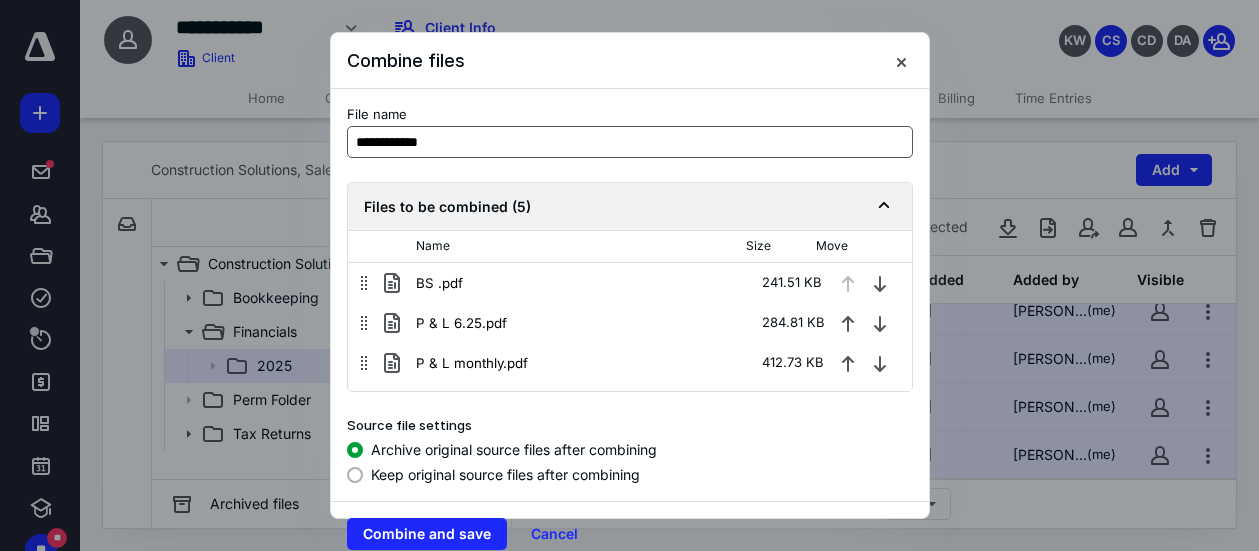 drag, startPoint x: 635, startPoint y: 163, endPoint x: 558, endPoint y: 143, distance: 79.555016 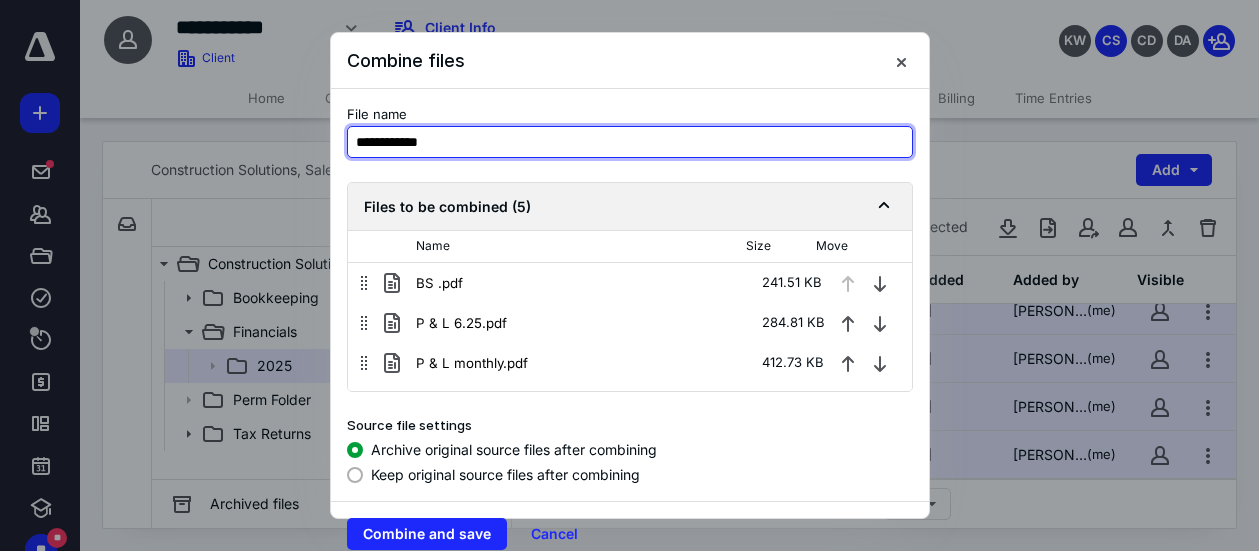 drag, startPoint x: 532, startPoint y: 141, endPoint x: -262, endPoint y: 113, distance: 794.4935 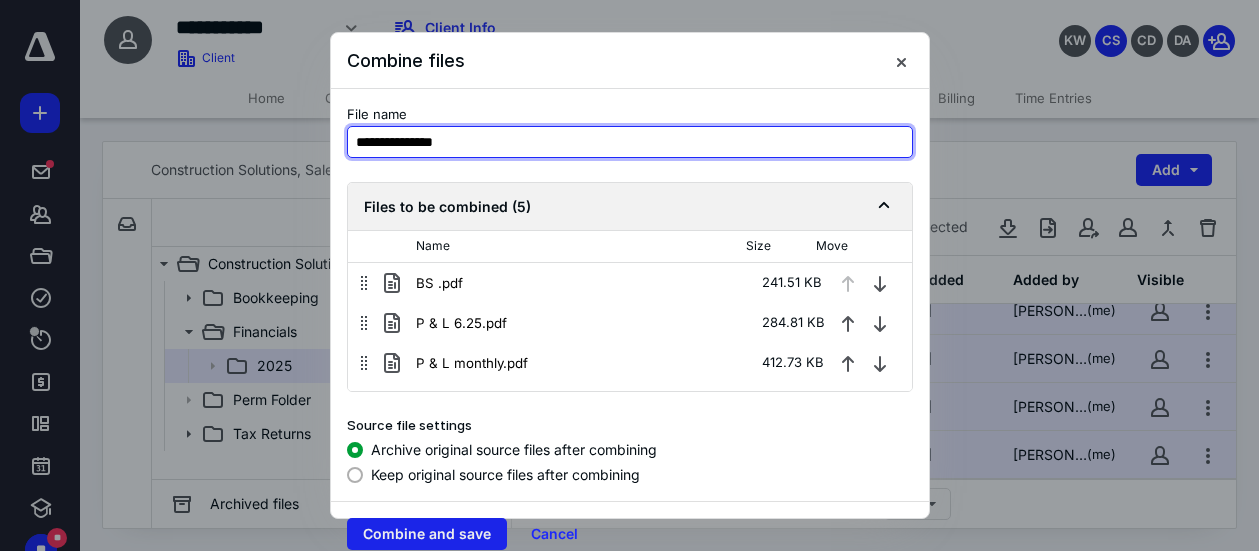 type on "**********" 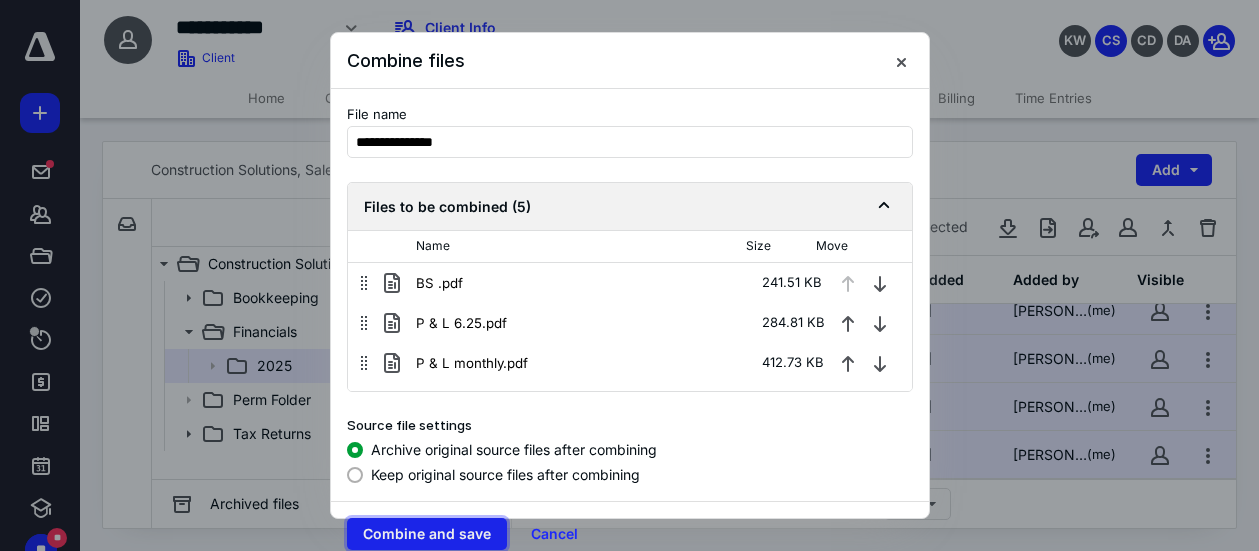 click on "Combine and save" at bounding box center (427, 534) 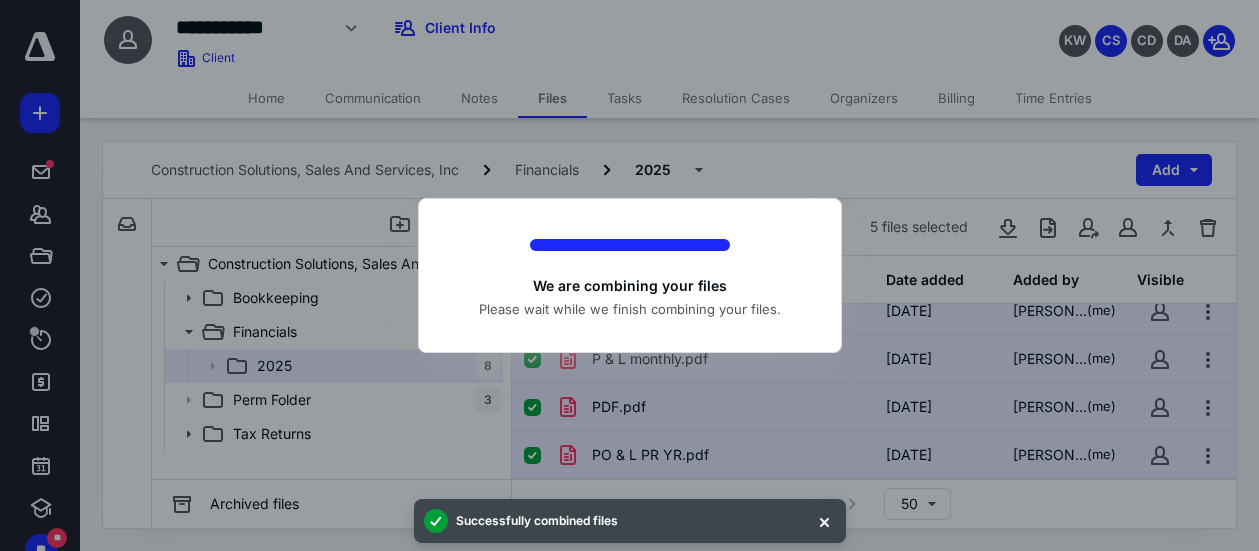 checkbox on "false" 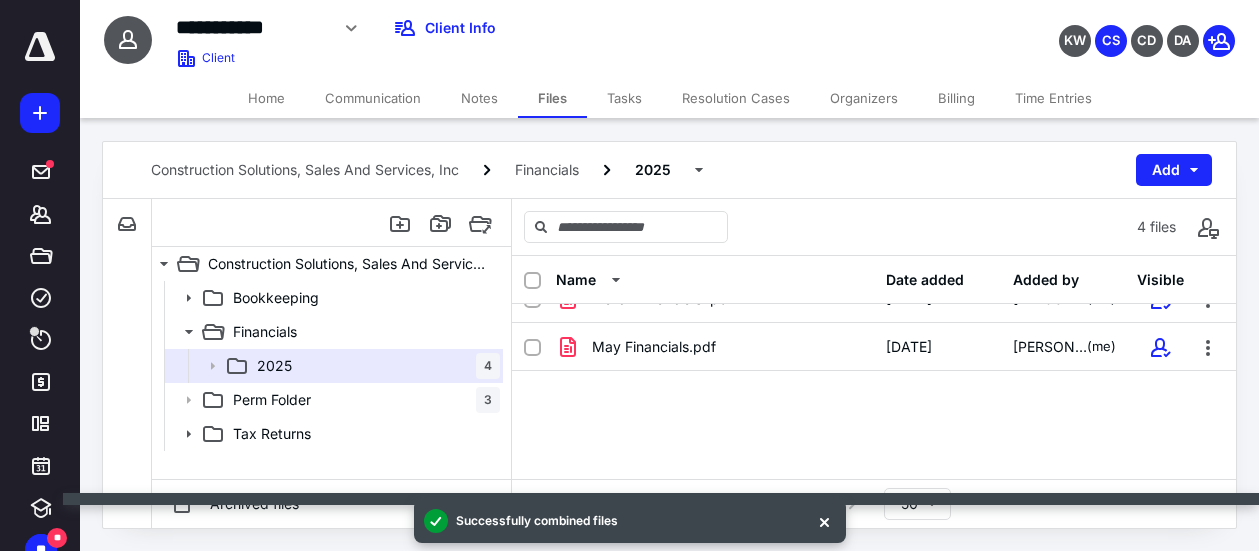 scroll, scrollTop: 25, scrollLeft: 0, axis: vertical 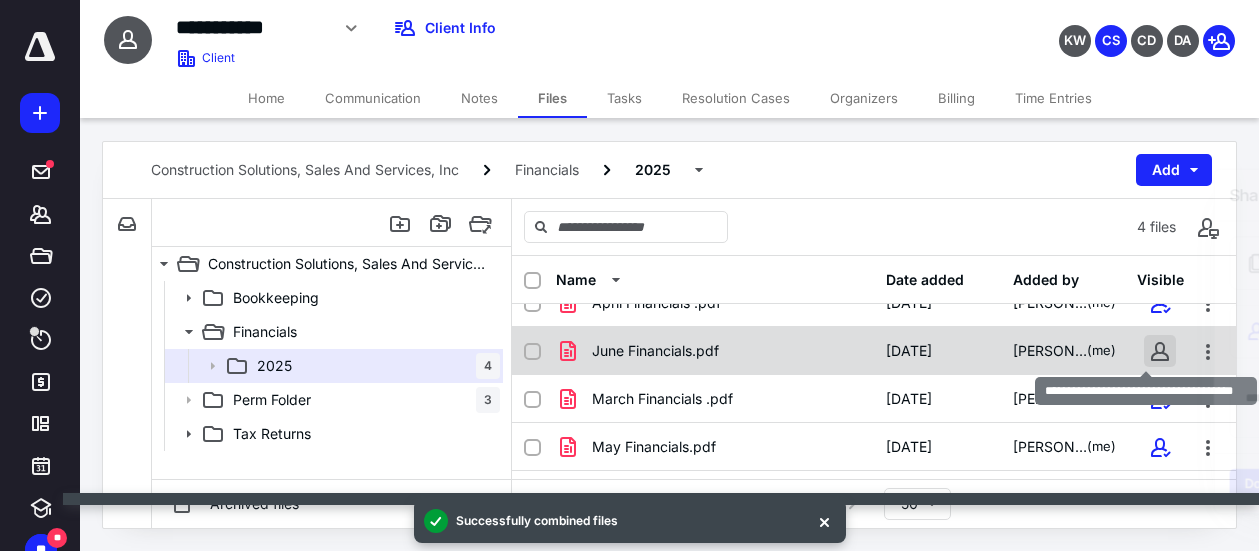 click at bounding box center (1160, 351) 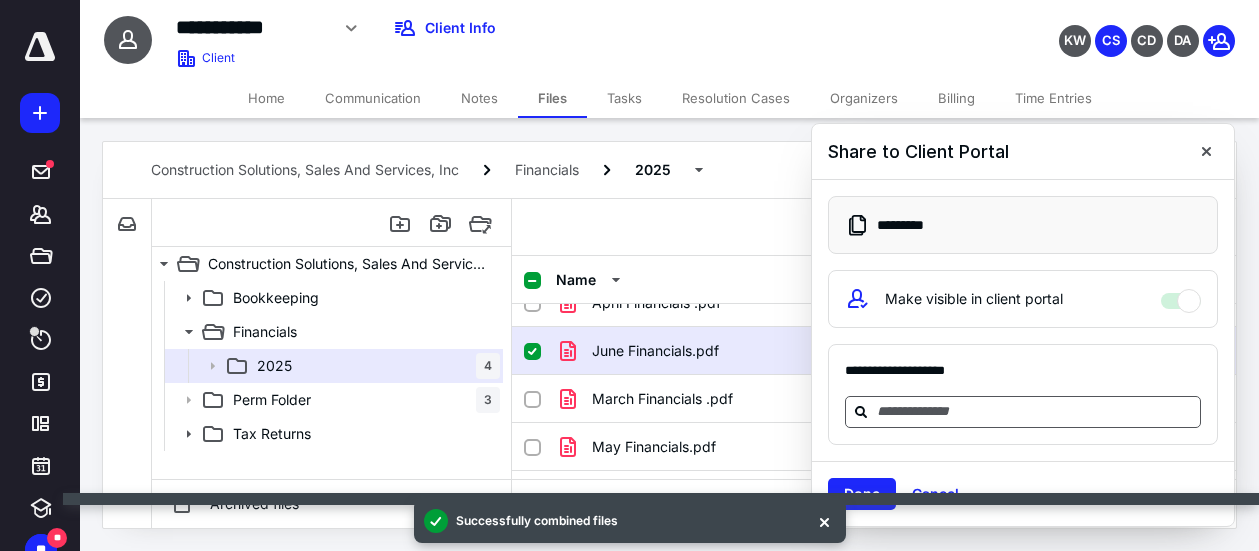 click at bounding box center (1035, 411) 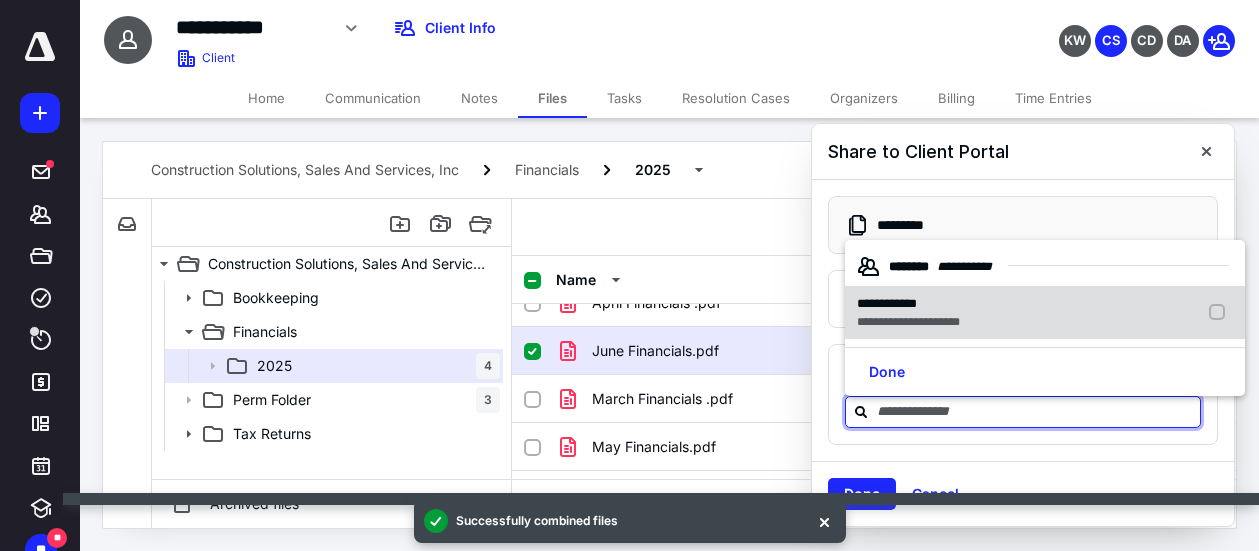 click on "**********" at bounding box center [887, 303] 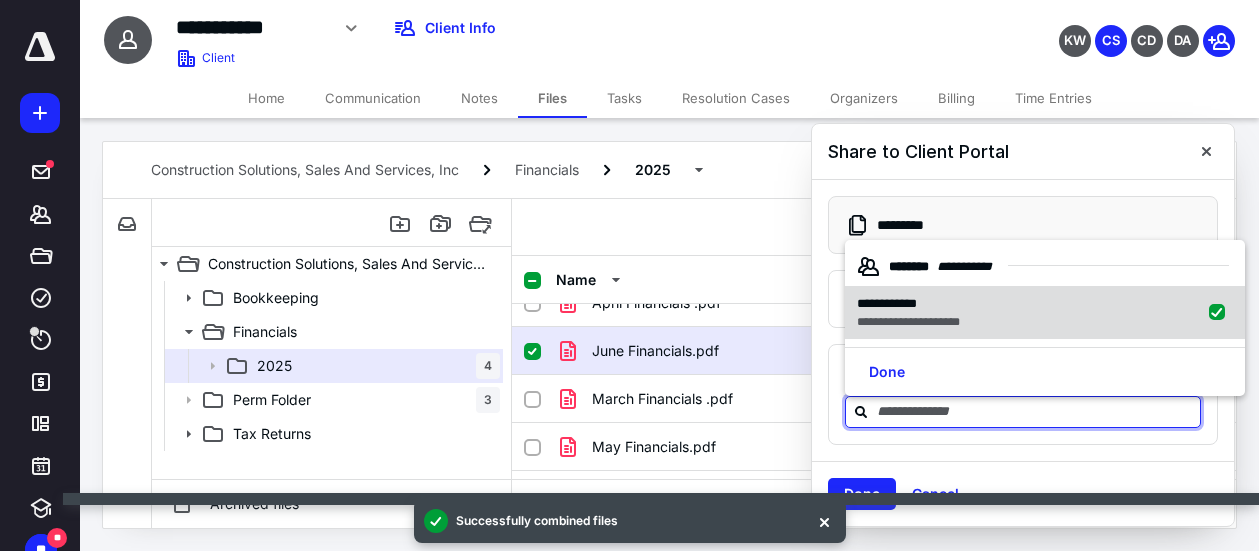 checkbox on "true" 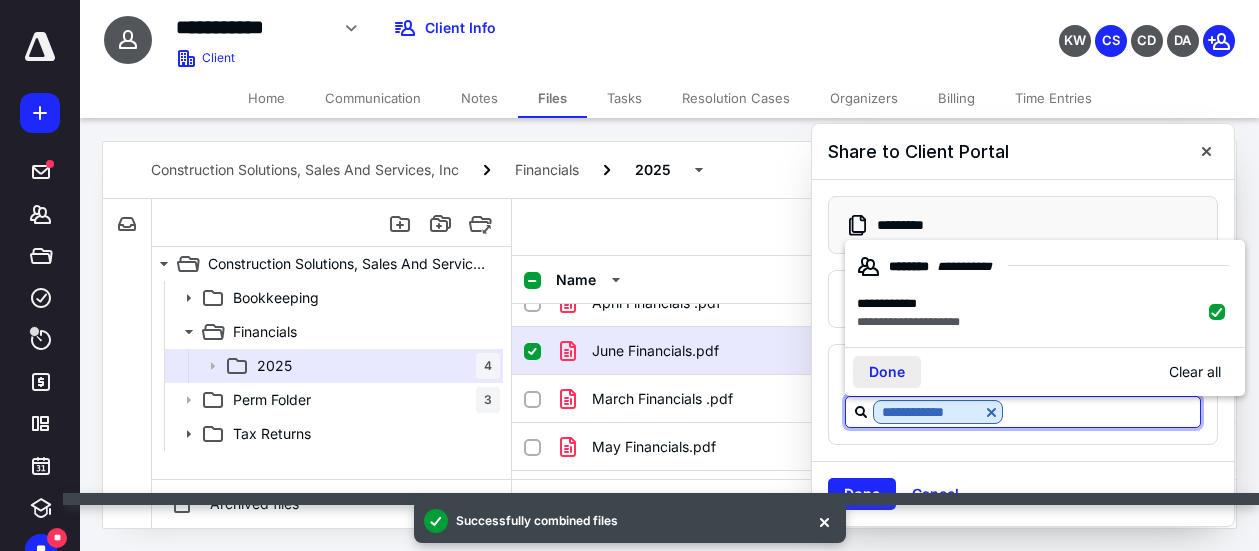 click on "Done" at bounding box center [887, 372] 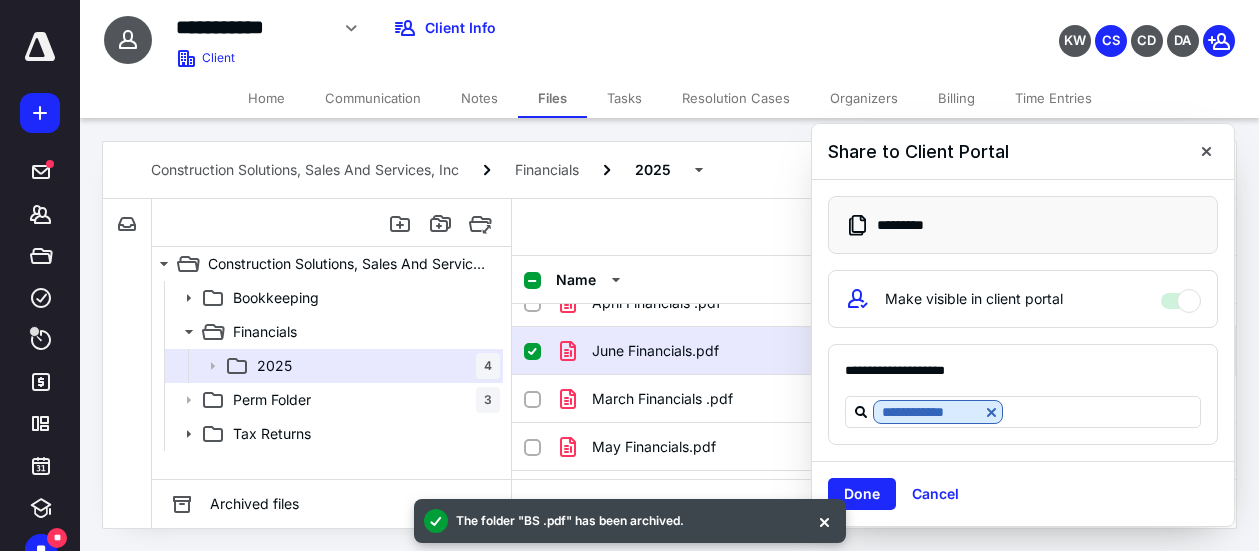click on "The folder "BS .pdf" has been archived." at bounding box center [629, 521] 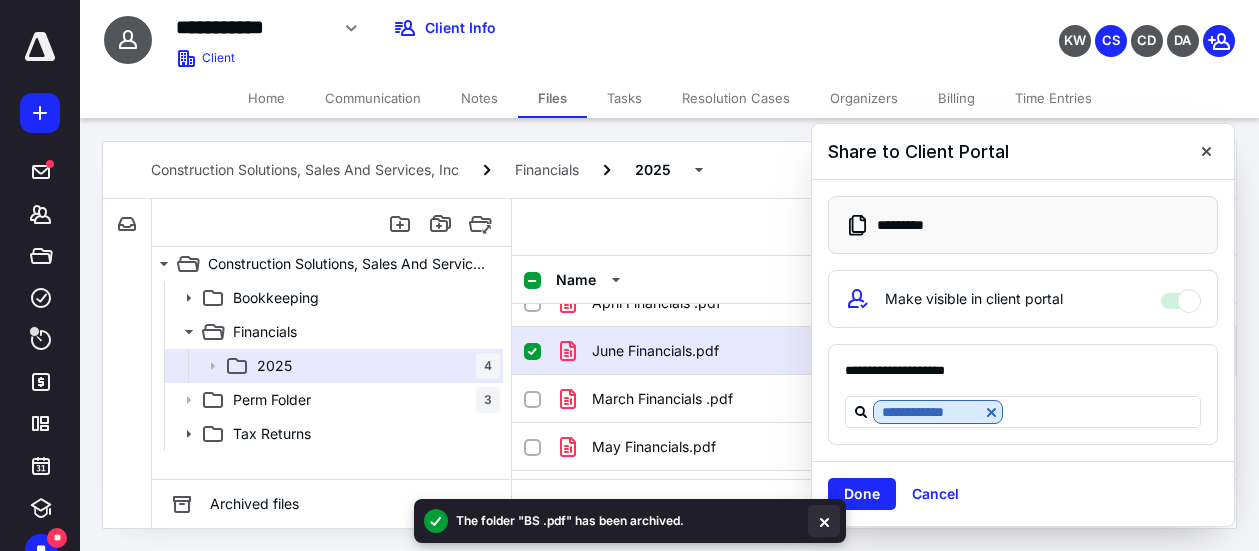 click at bounding box center (824, 521) 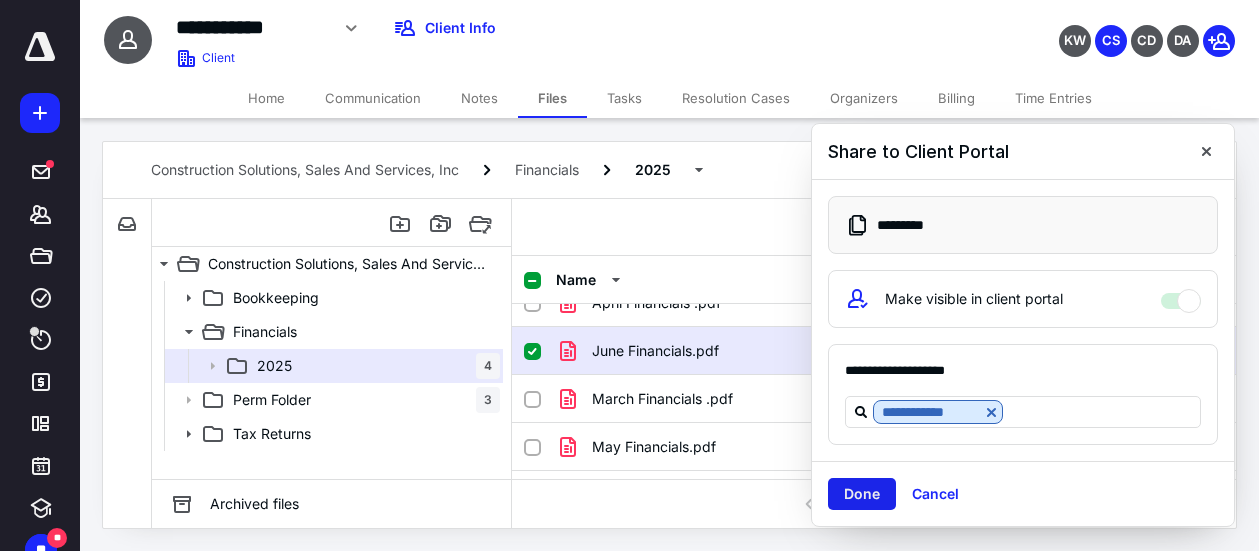 click on "Done" at bounding box center [862, 494] 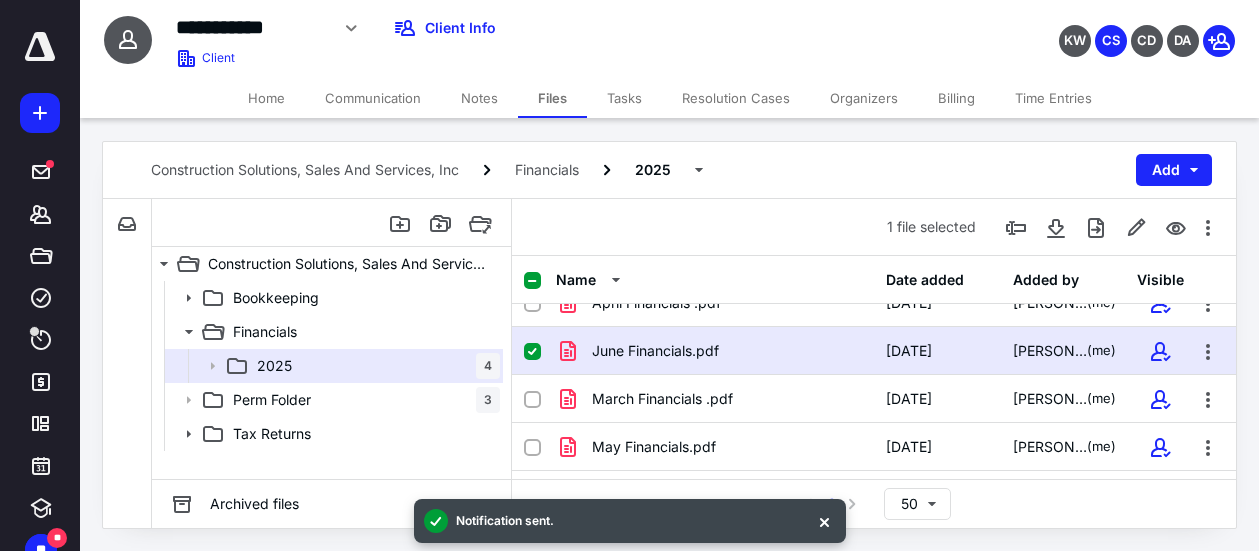 click 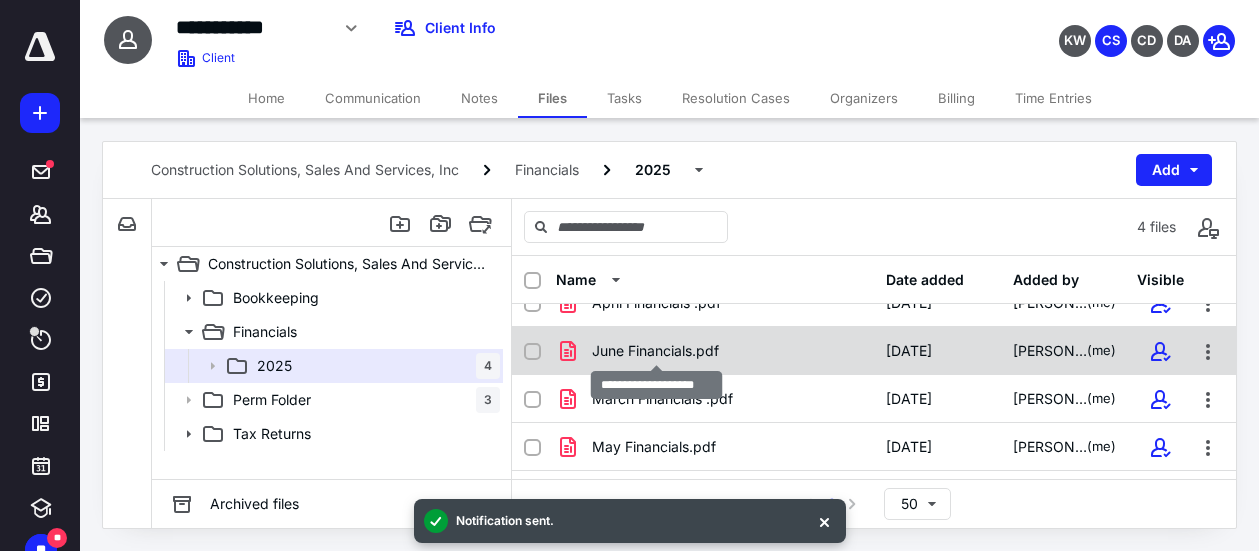 click on "June Financials.pdf" at bounding box center [655, 351] 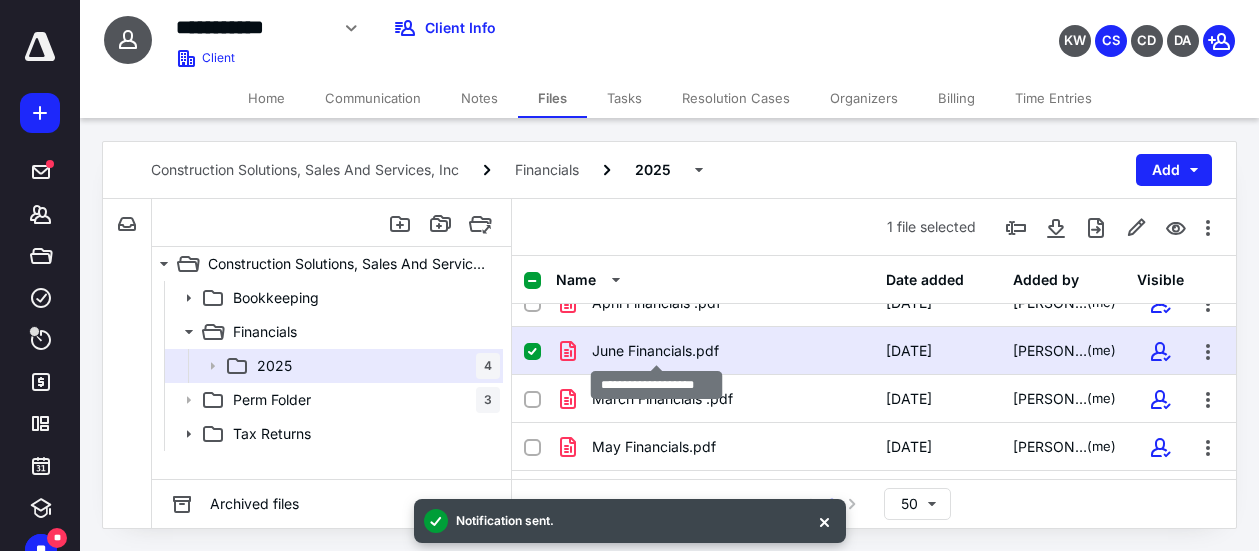 click on "June Financials.pdf" at bounding box center [655, 351] 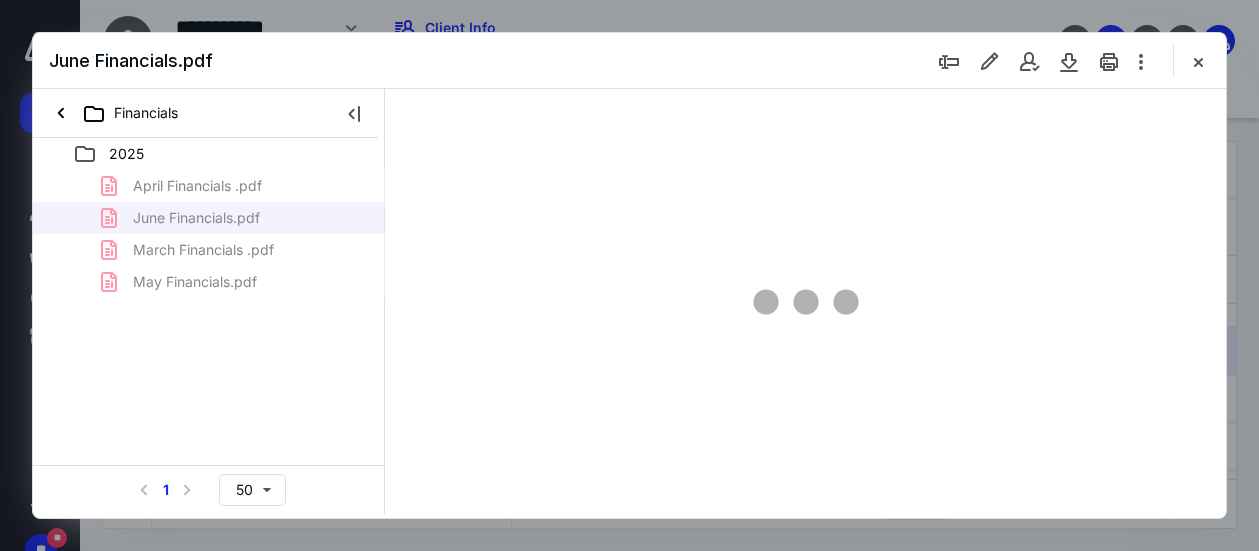 scroll, scrollTop: 0, scrollLeft: 0, axis: both 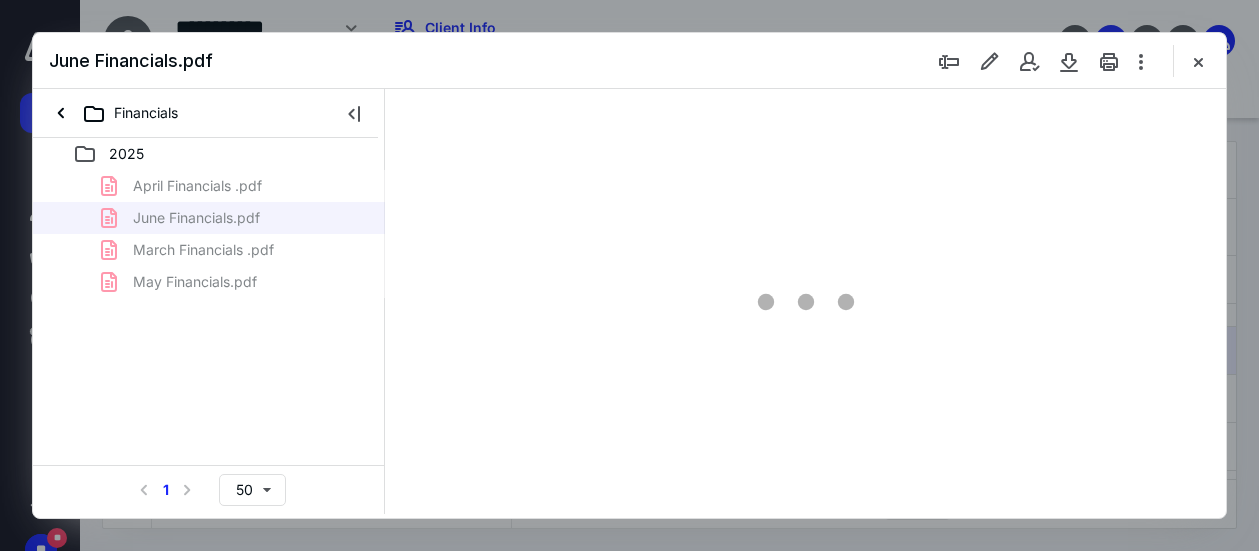 type on "134" 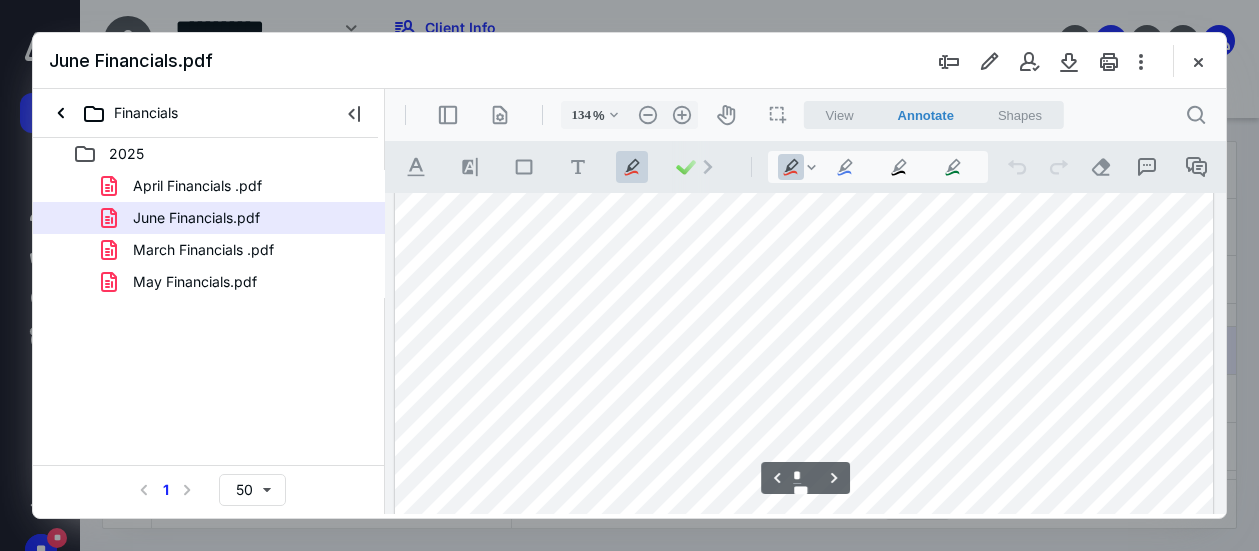 scroll, scrollTop: 7500, scrollLeft: 0, axis: vertical 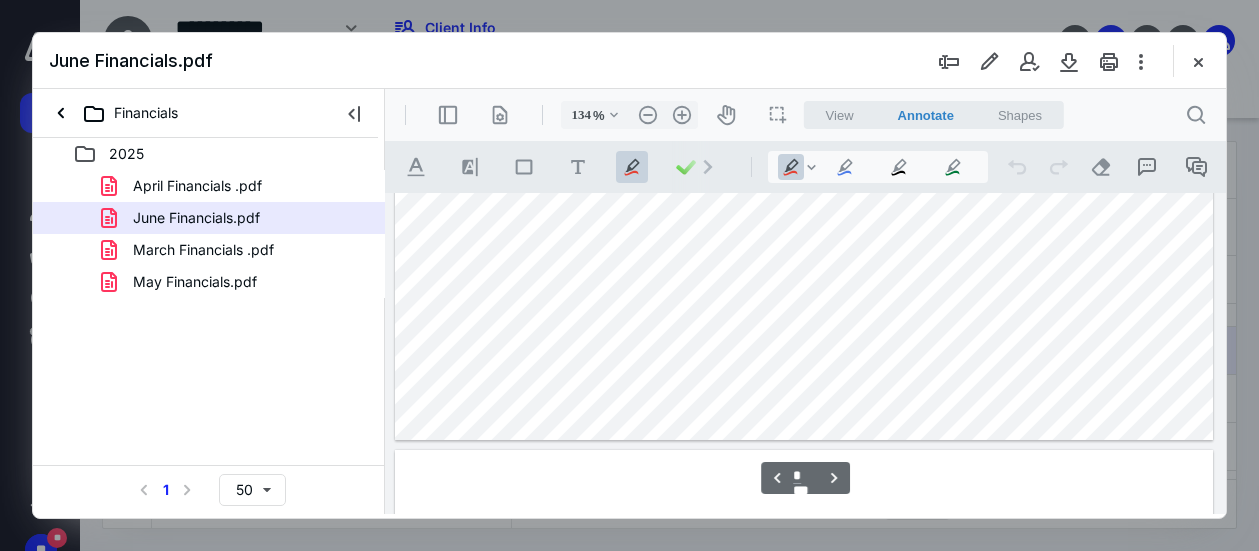 type on "*" 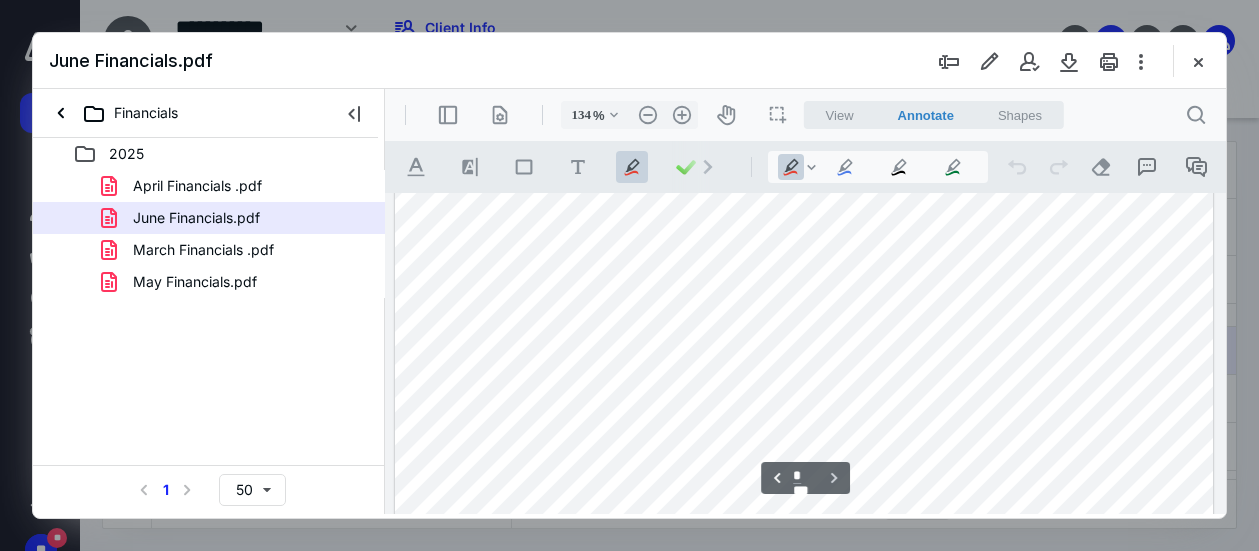 scroll, scrollTop: 9300, scrollLeft: 0, axis: vertical 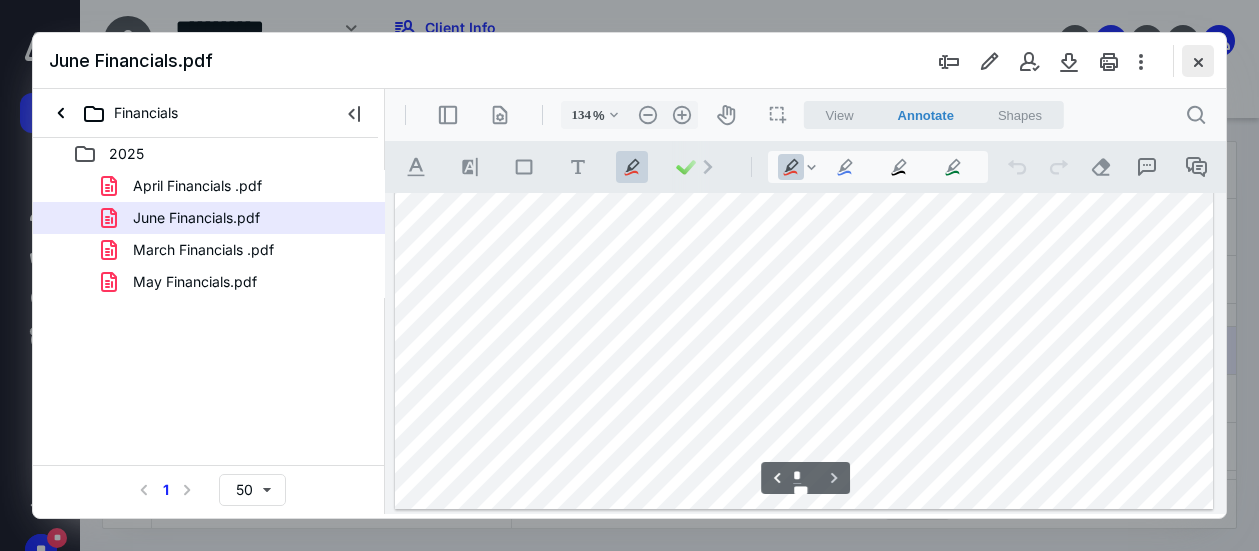 click at bounding box center [1198, 61] 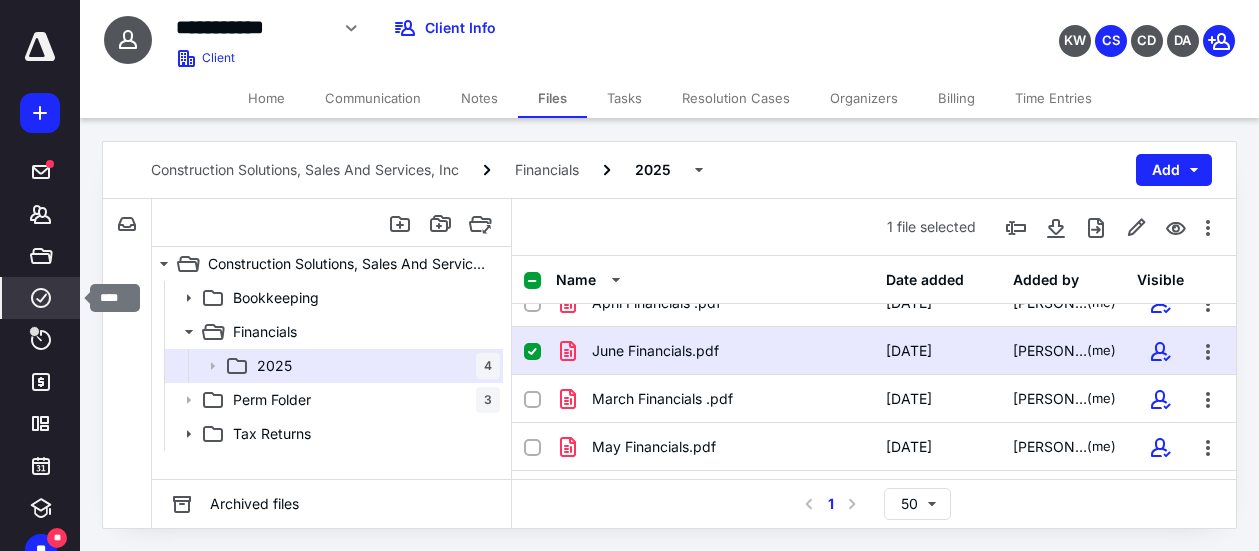 click 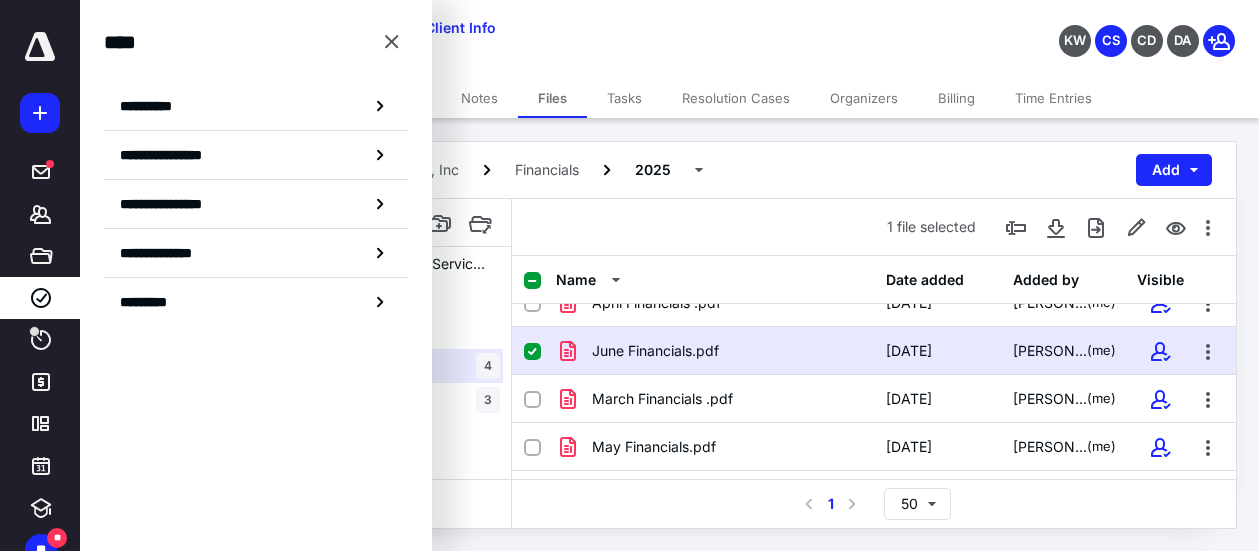 click on "**********" at bounding box center (256, 275) 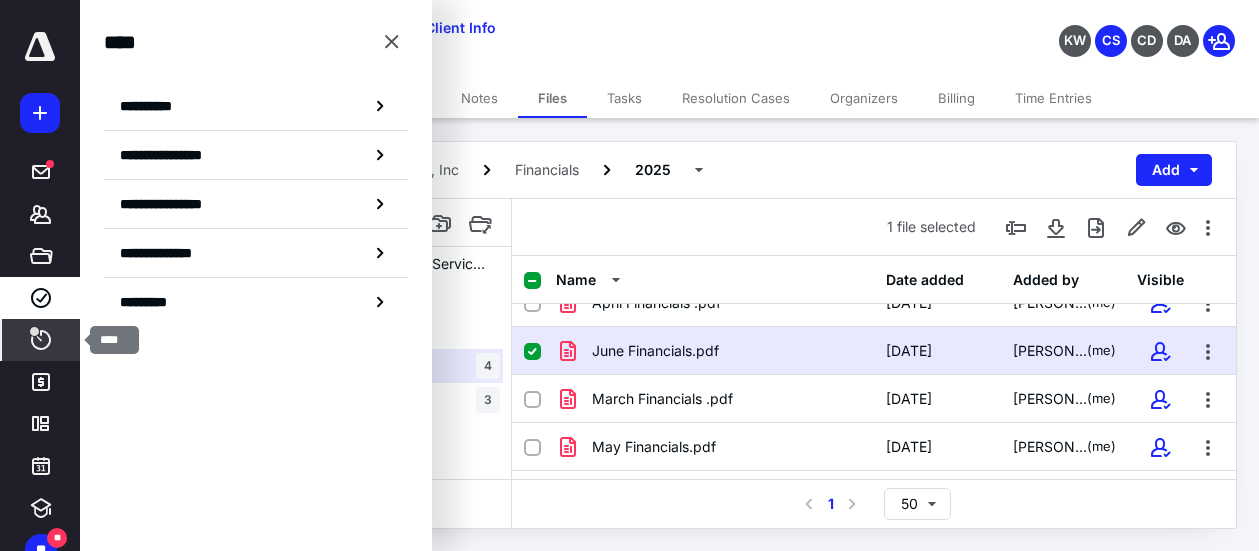 click 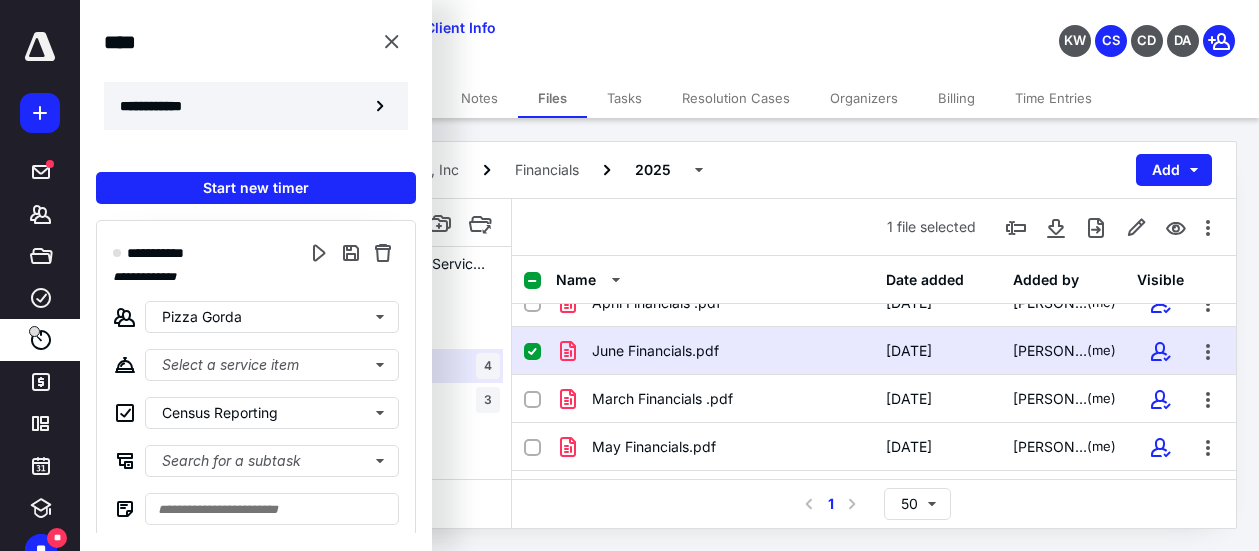 click on "**********" at bounding box center (162, 106) 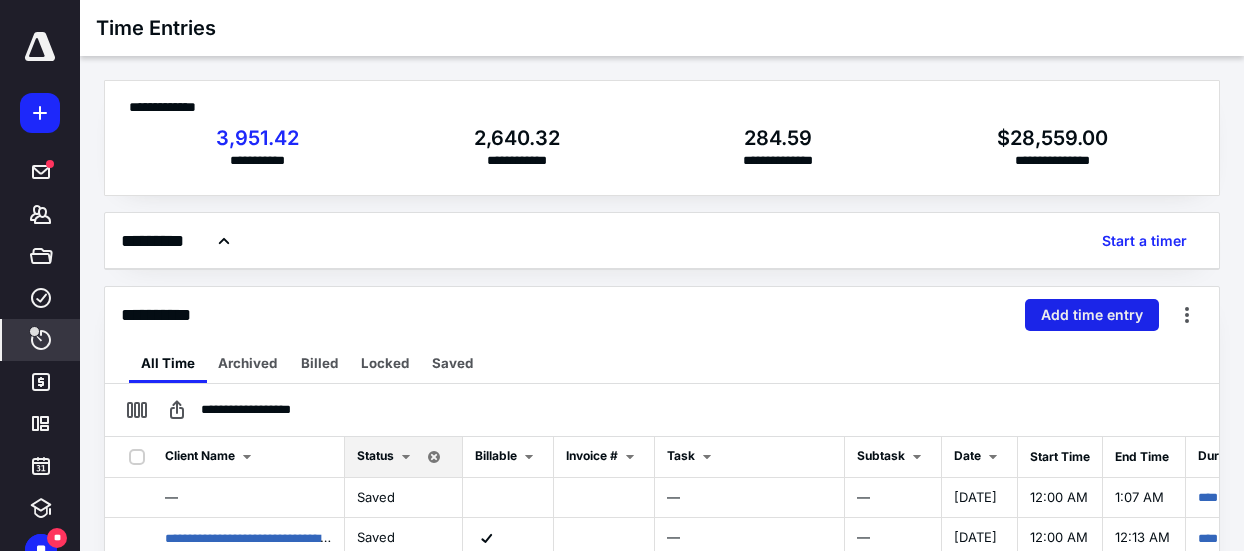 click on "Add time entry" at bounding box center [1092, 315] 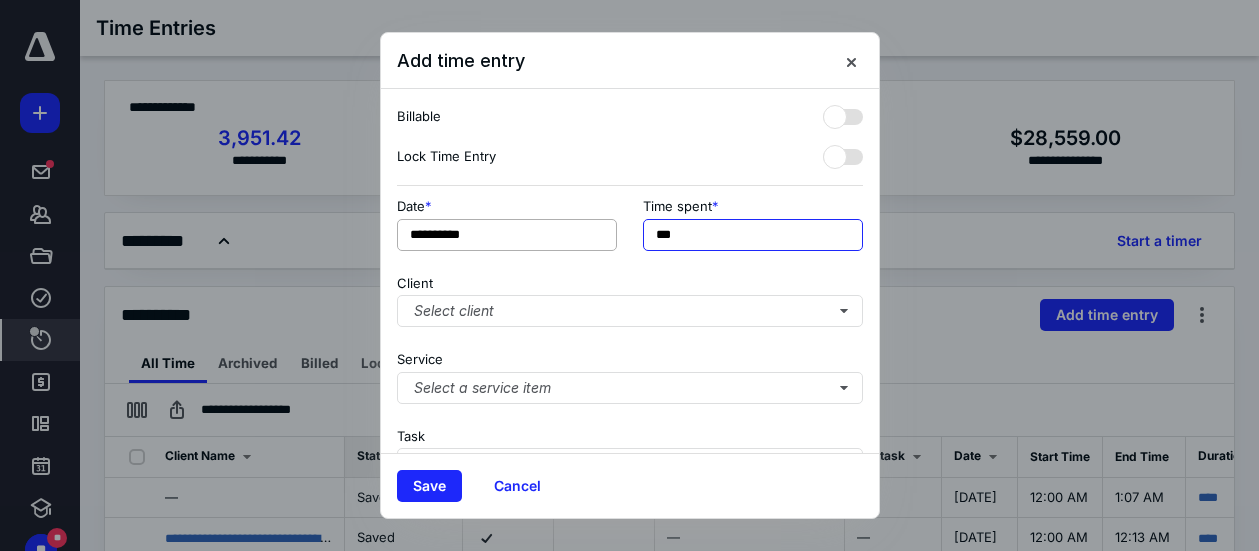 drag, startPoint x: 708, startPoint y: 236, endPoint x: 541, endPoint y: 234, distance: 167.01198 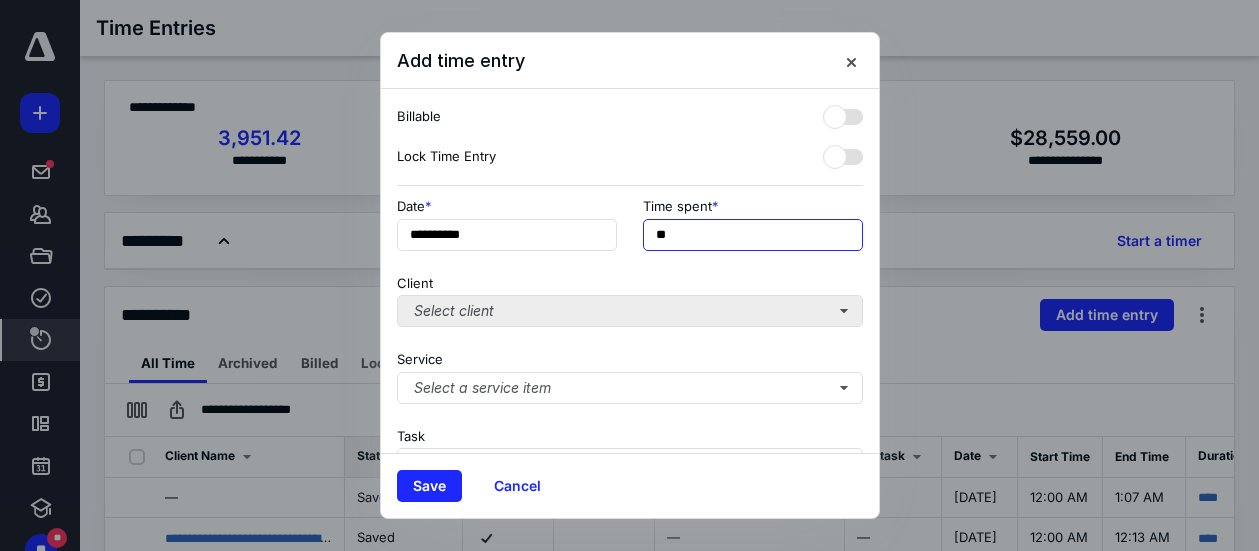 type on "**" 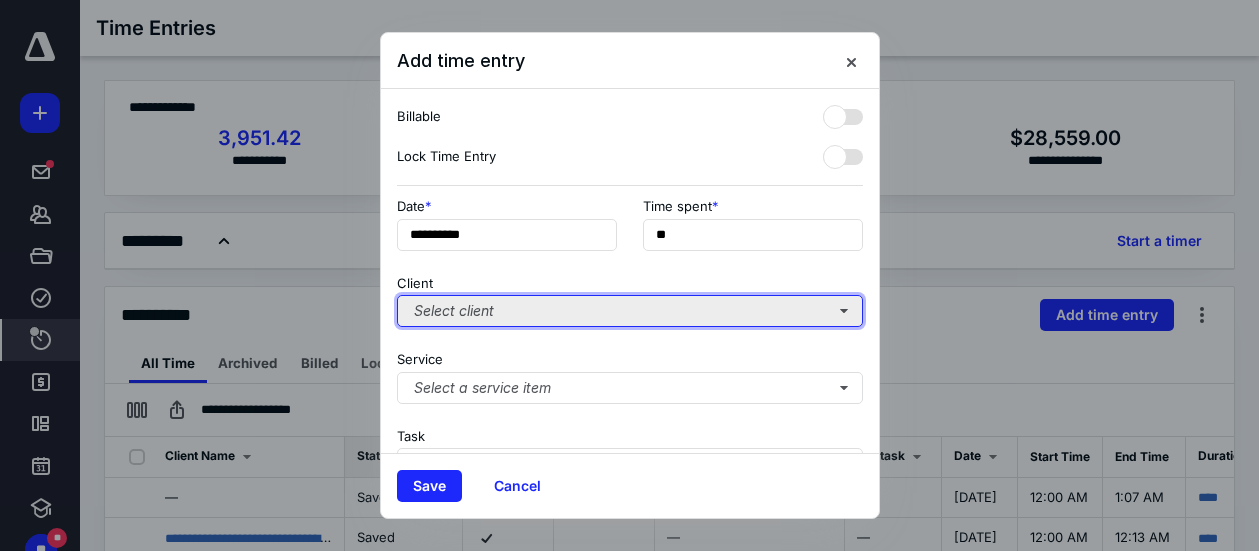 click on "Select client" at bounding box center [630, 311] 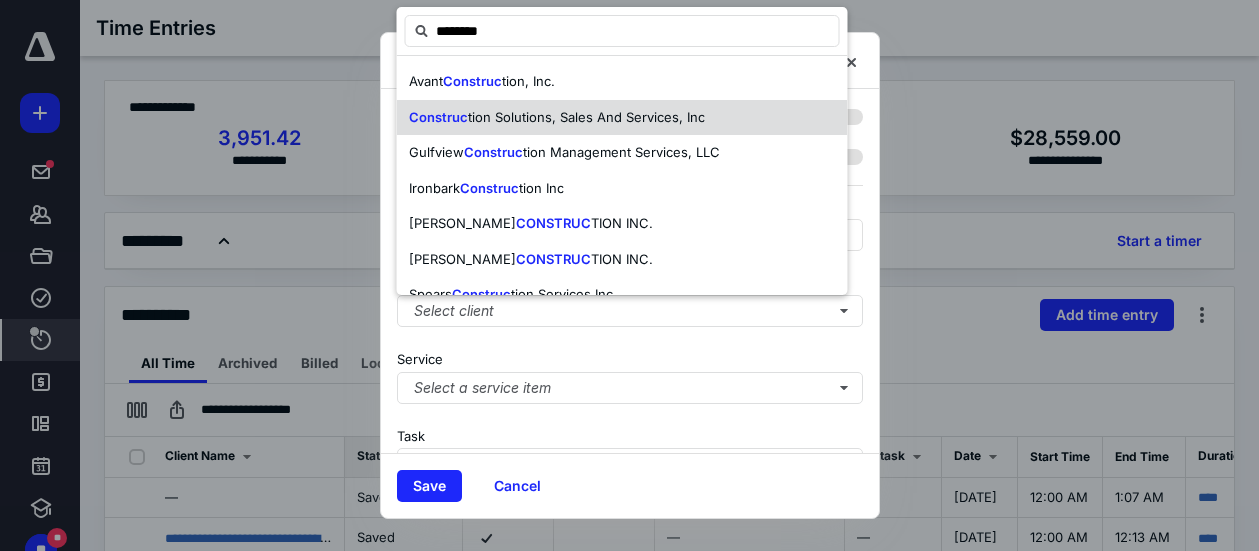 click on "Construc" at bounding box center [438, 117] 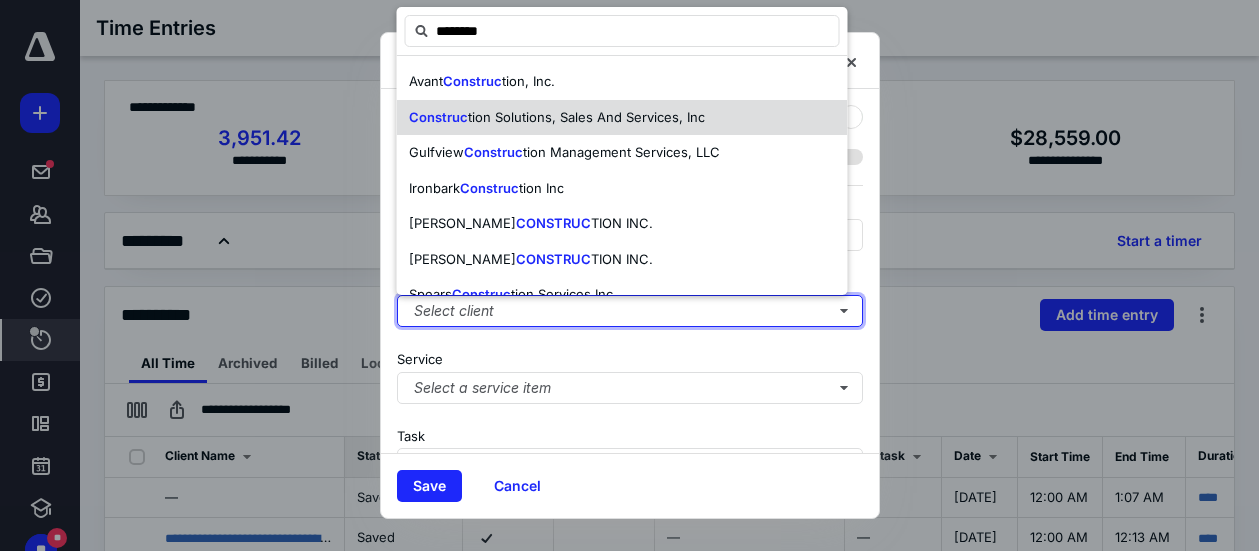 checkbox on "true" 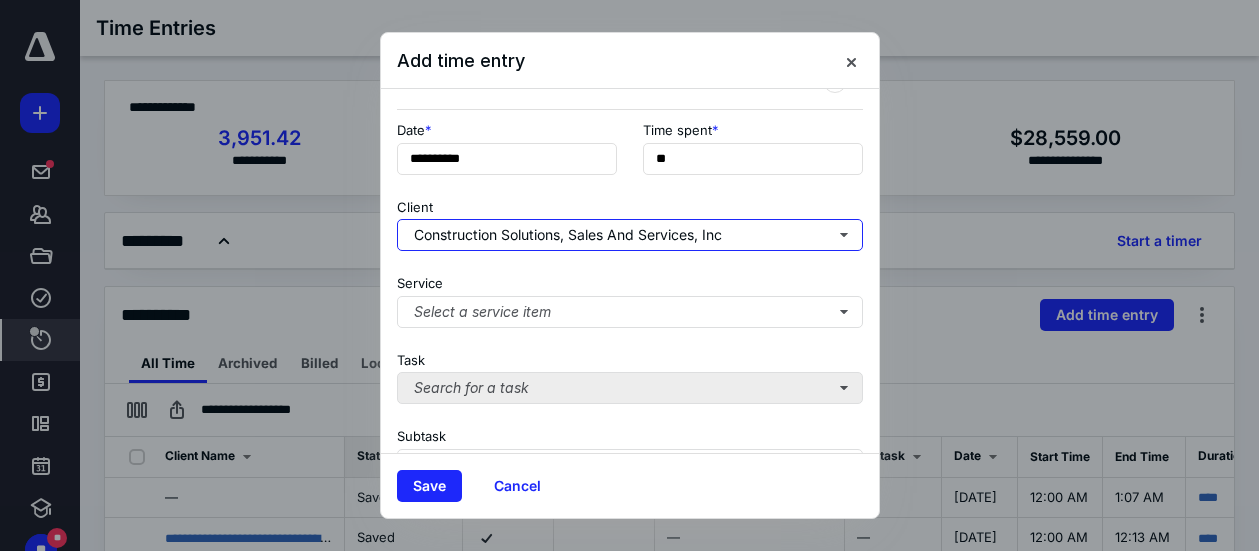 scroll, scrollTop: 100, scrollLeft: 0, axis: vertical 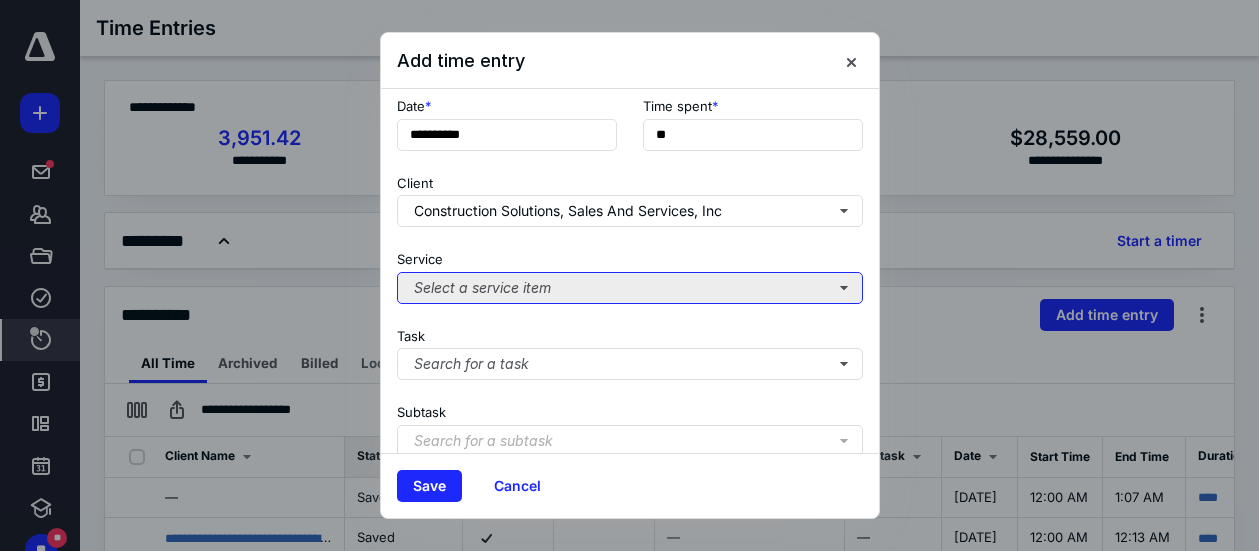 click on "Select a service item" at bounding box center [630, 288] 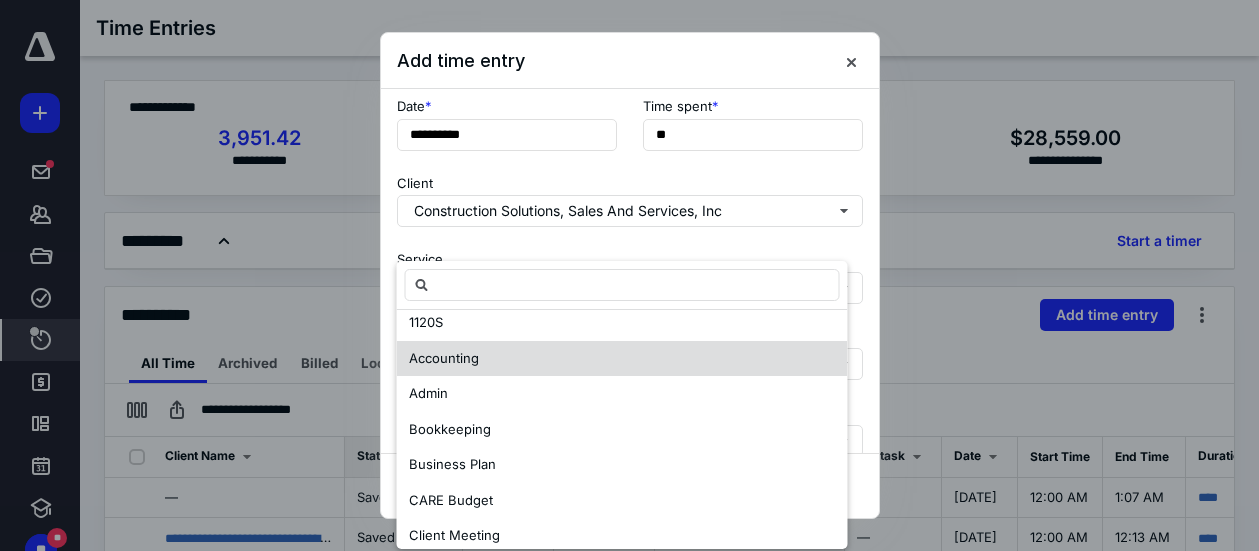 scroll, scrollTop: 300, scrollLeft: 0, axis: vertical 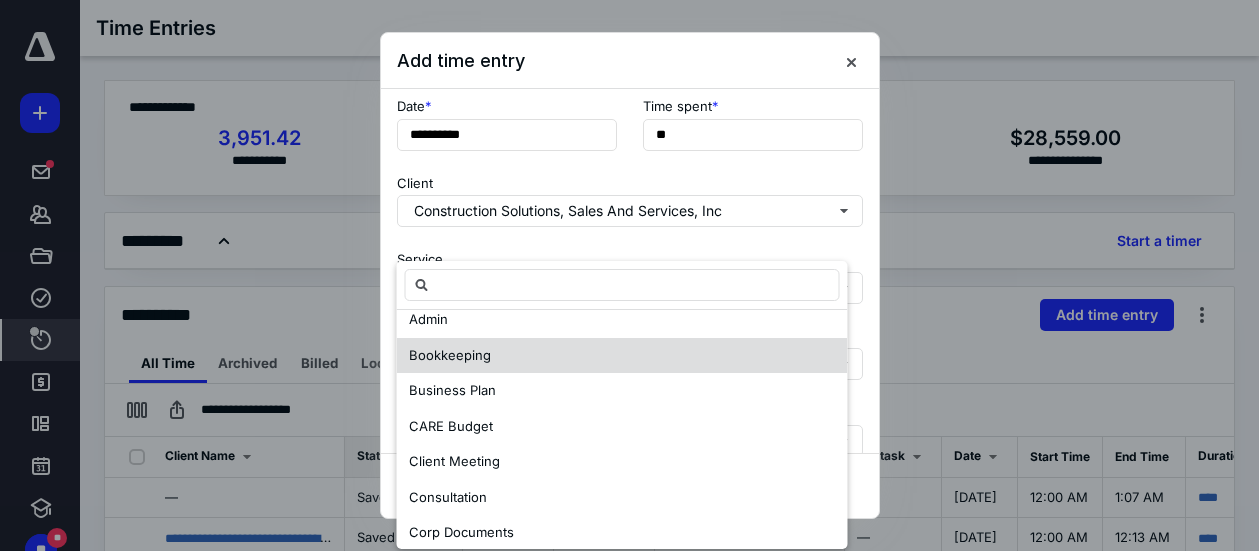 click on "Bookkeeping" at bounding box center [450, 355] 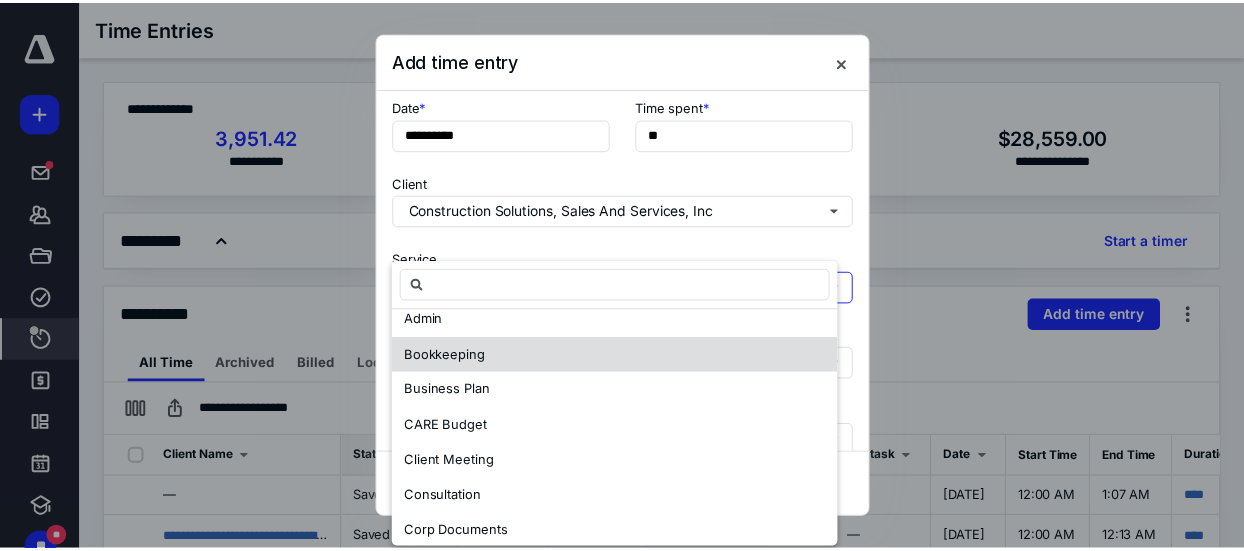 scroll, scrollTop: 0, scrollLeft: 0, axis: both 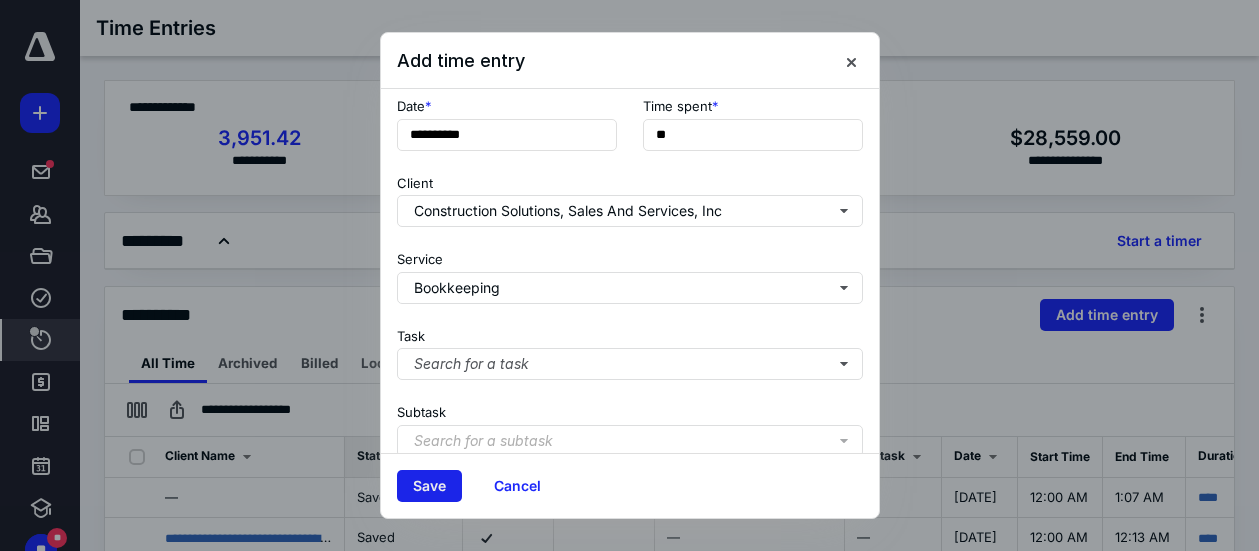 click on "Save" at bounding box center [429, 486] 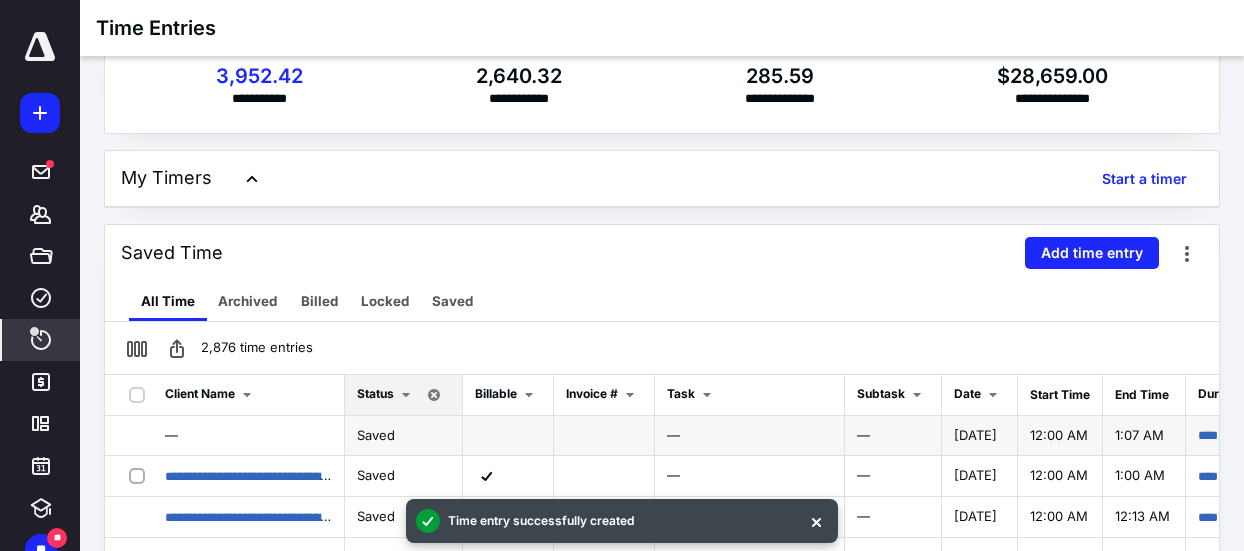 scroll, scrollTop: 100, scrollLeft: 0, axis: vertical 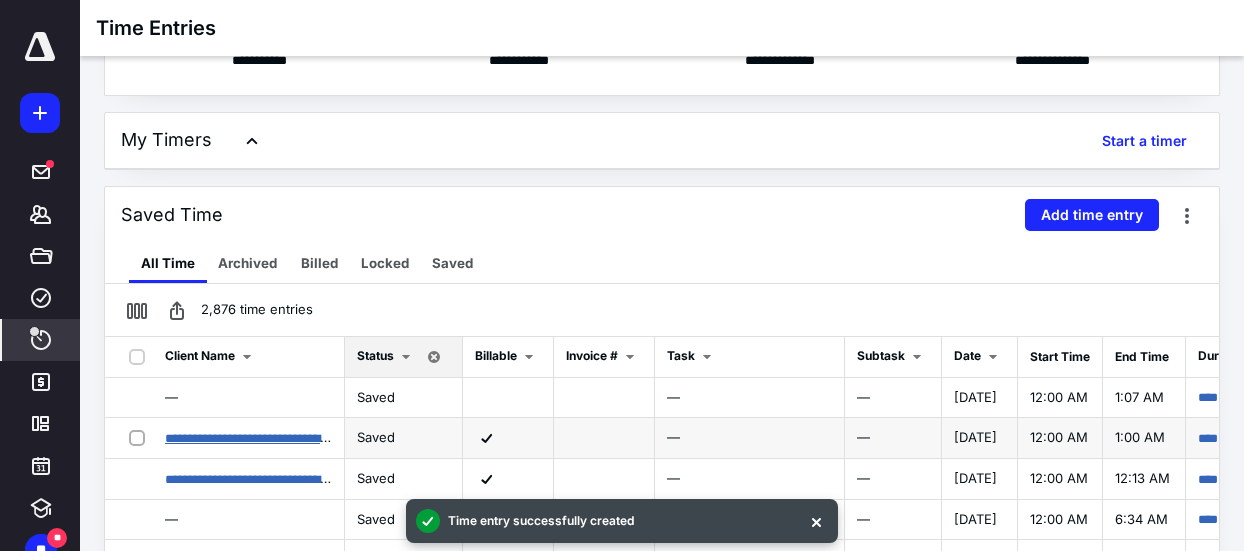 click on "**********" at bounding box center (282, 437) 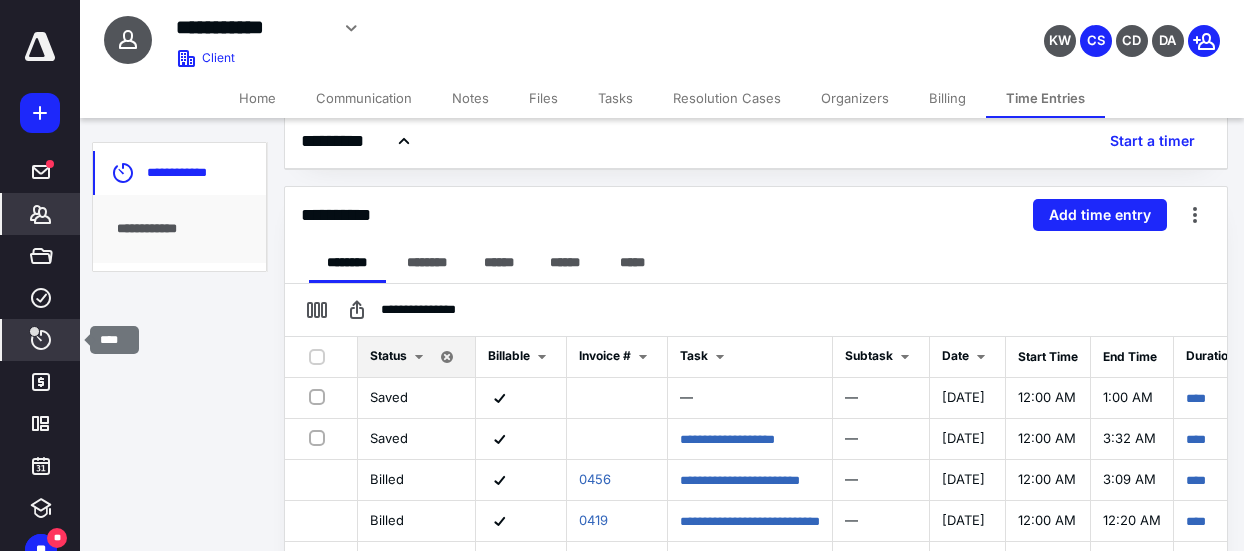 click 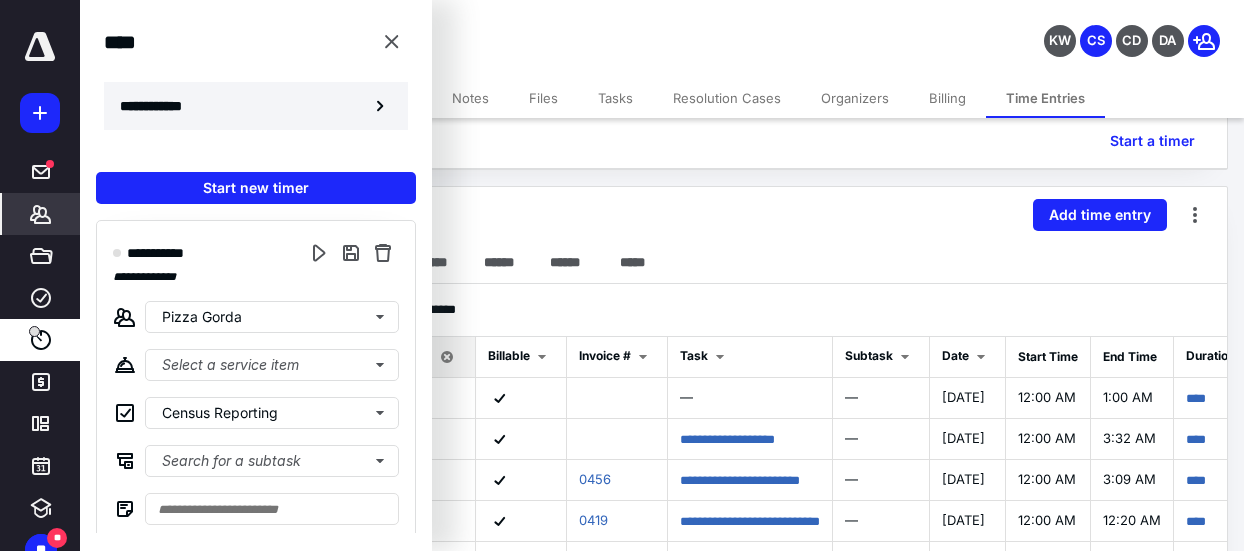 click on "**********" at bounding box center [162, 106] 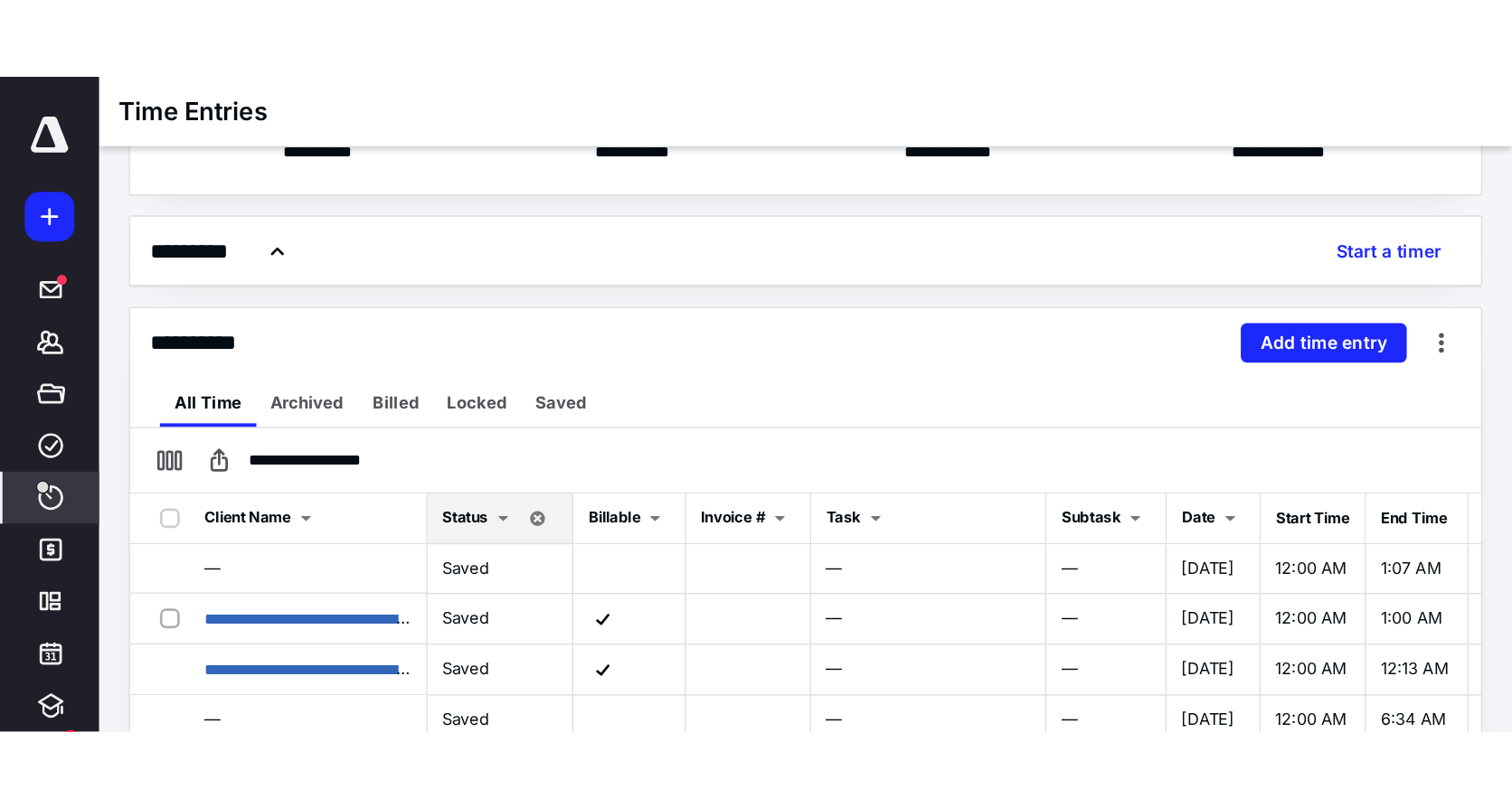 scroll, scrollTop: 0, scrollLeft: 0, axis: both 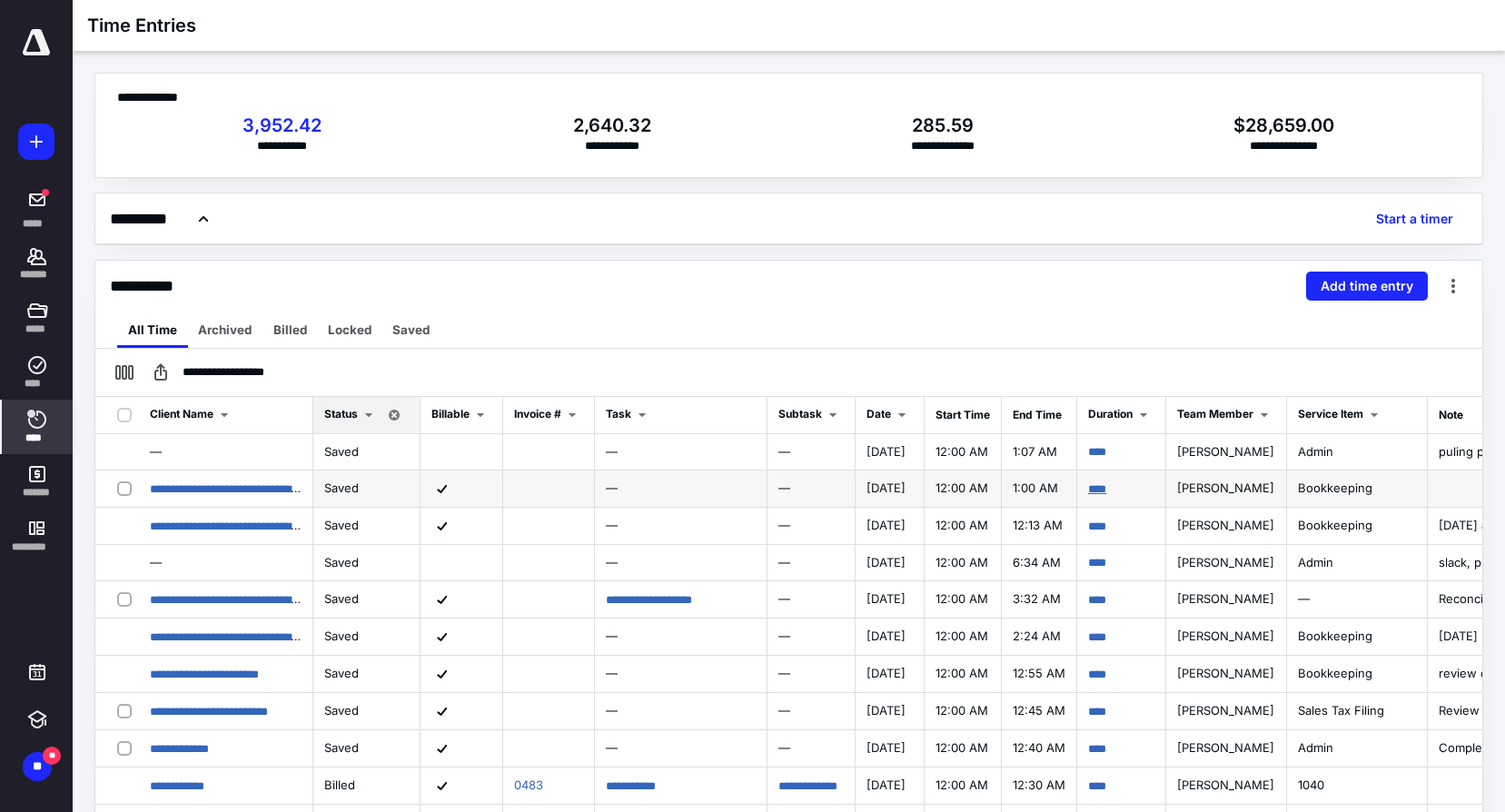 click on "****" at bounding box center (1097, 489) 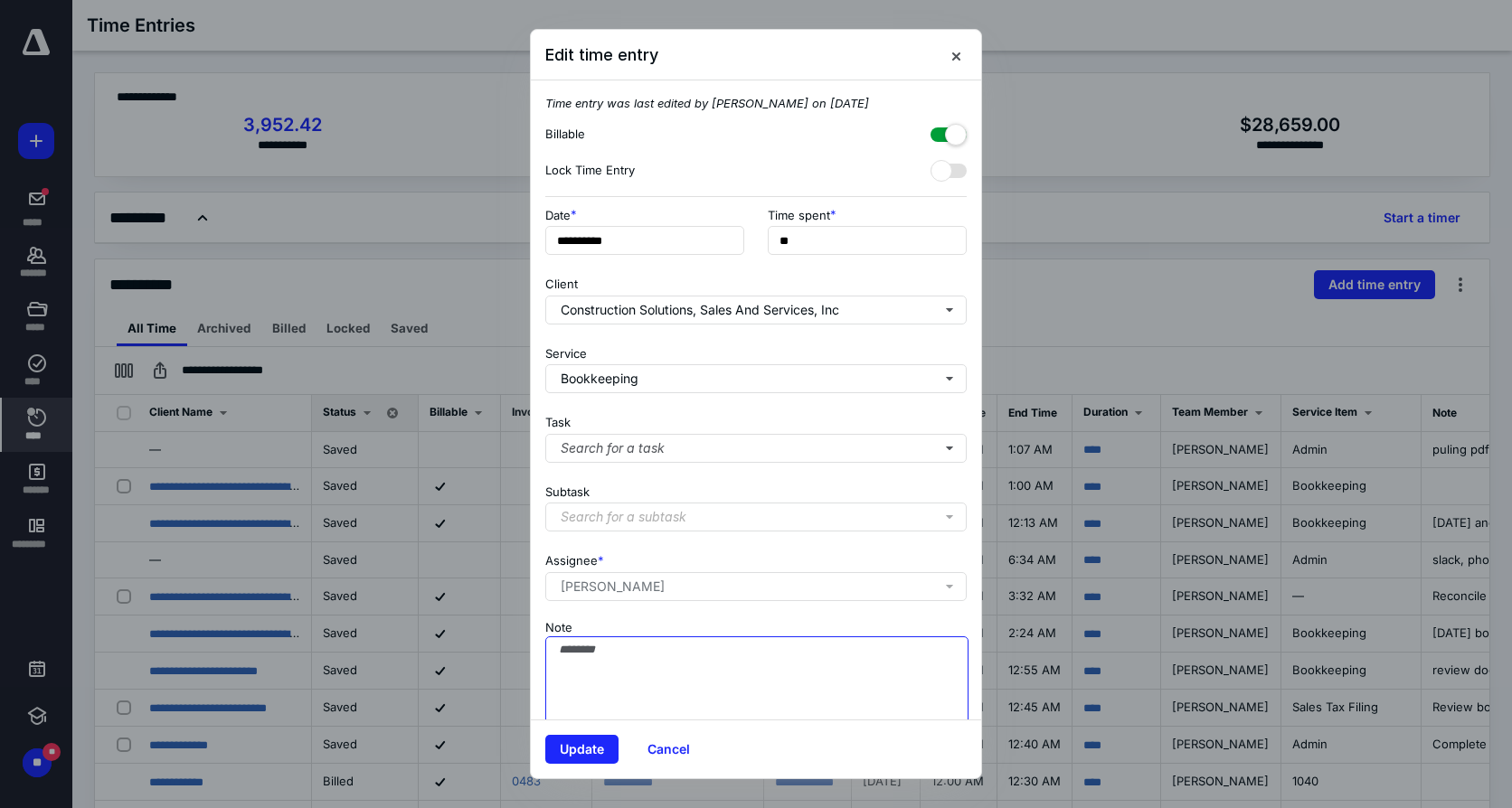 click on "Note" at bounding box center (757, 681) 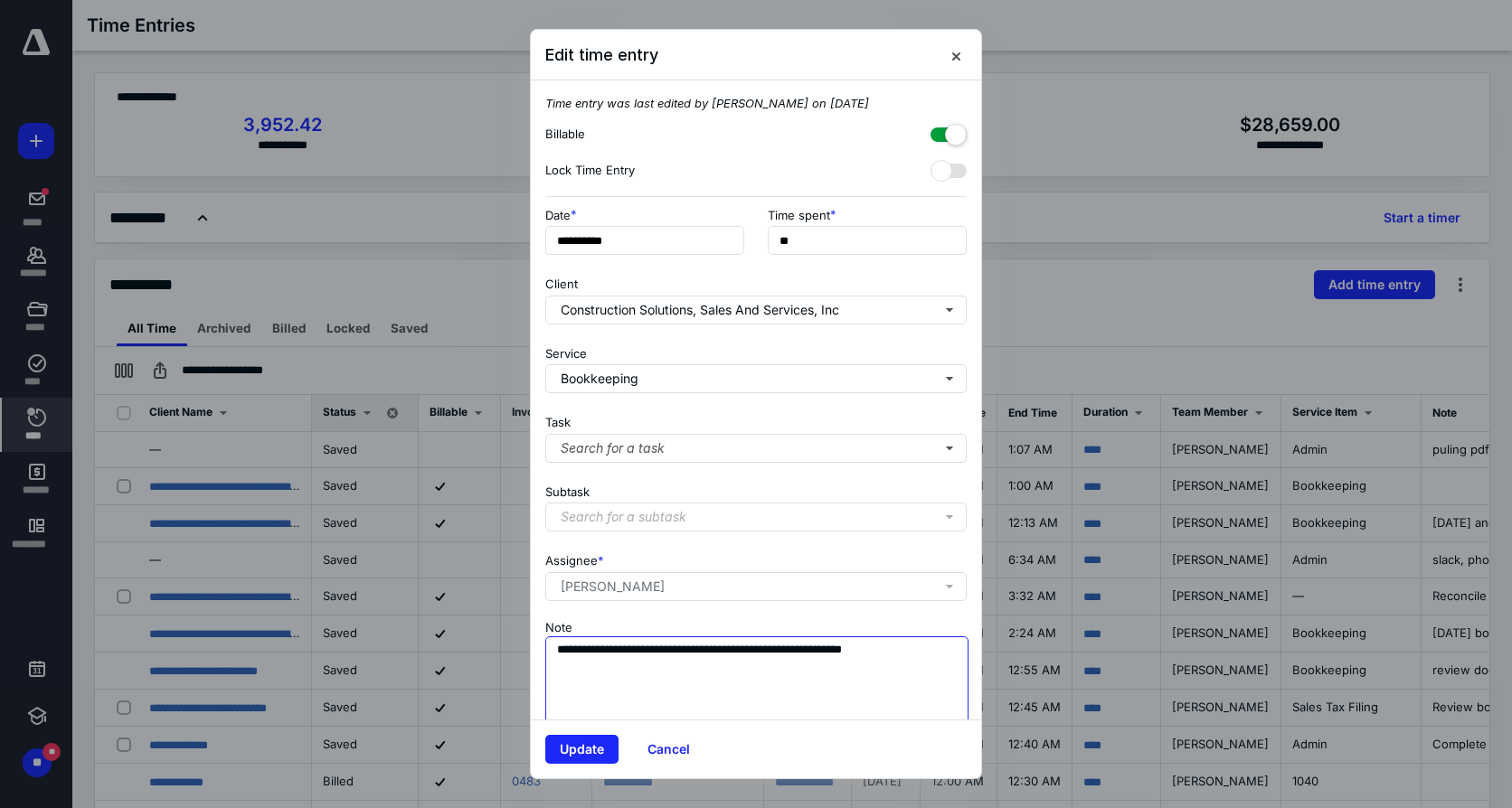 click on "**********" at bounding box center [757, 681] 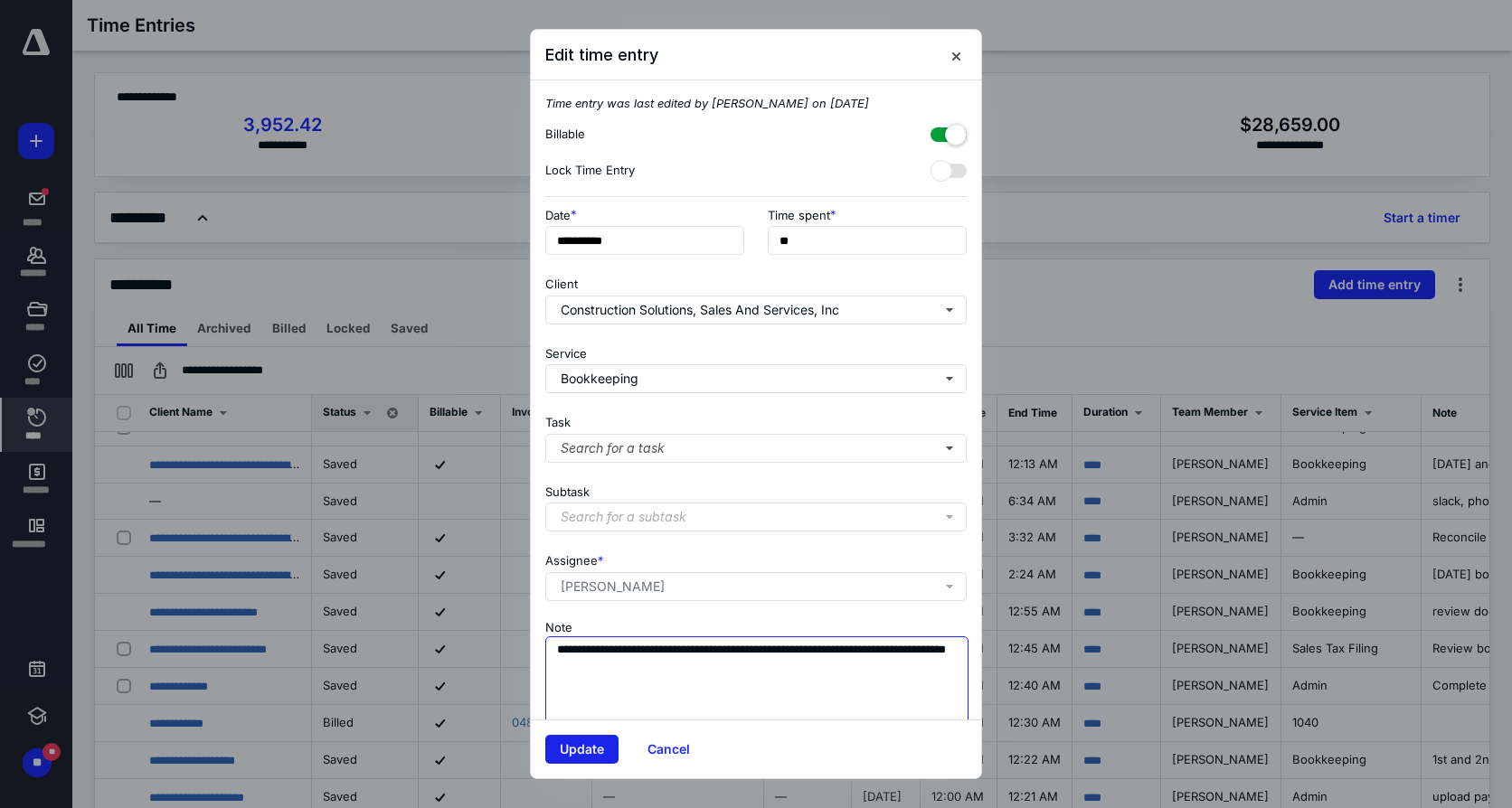 scroll, scrollTop: 90, scrollLeft: 0, axis: vertical 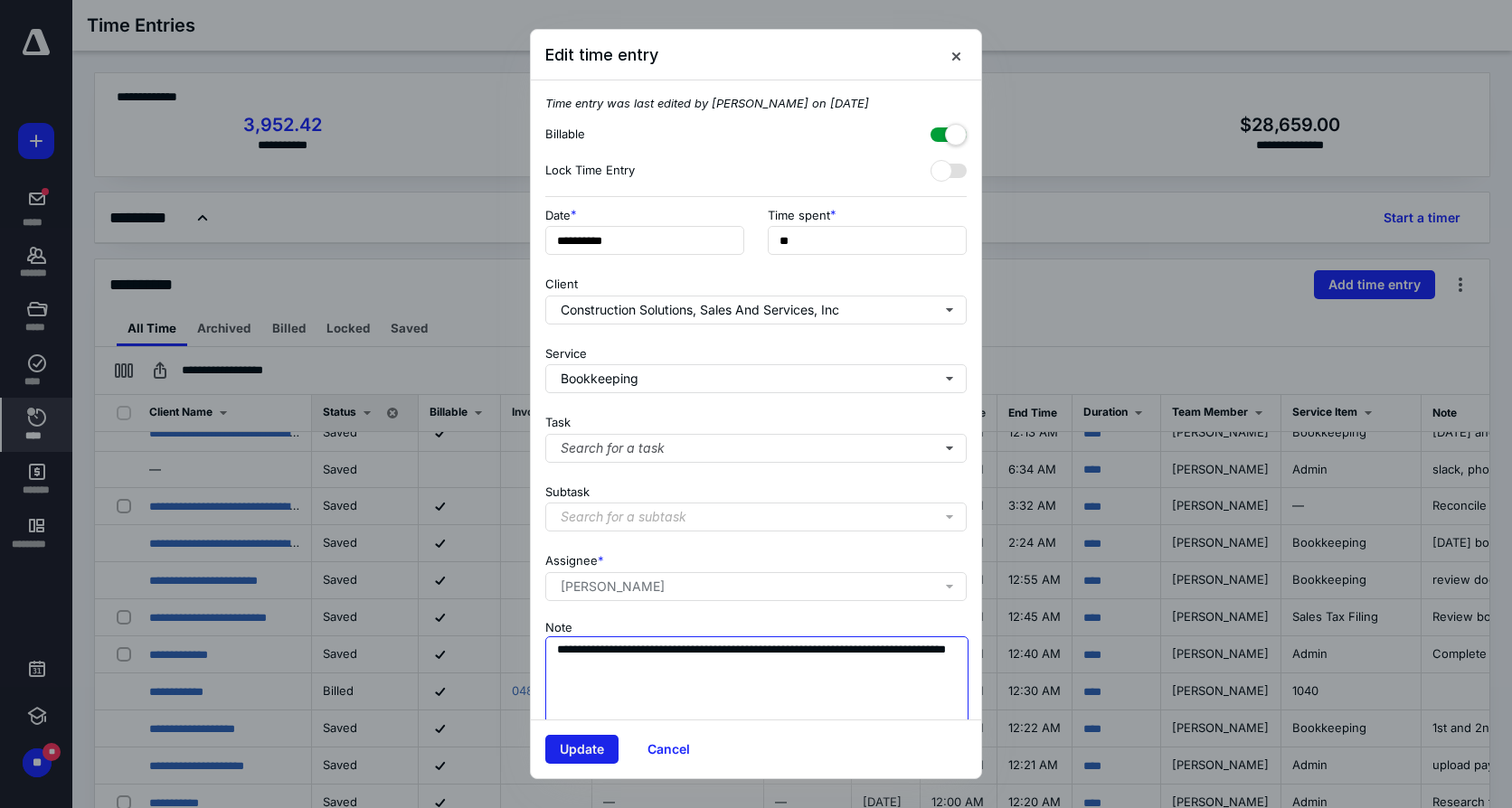 type on "**********" 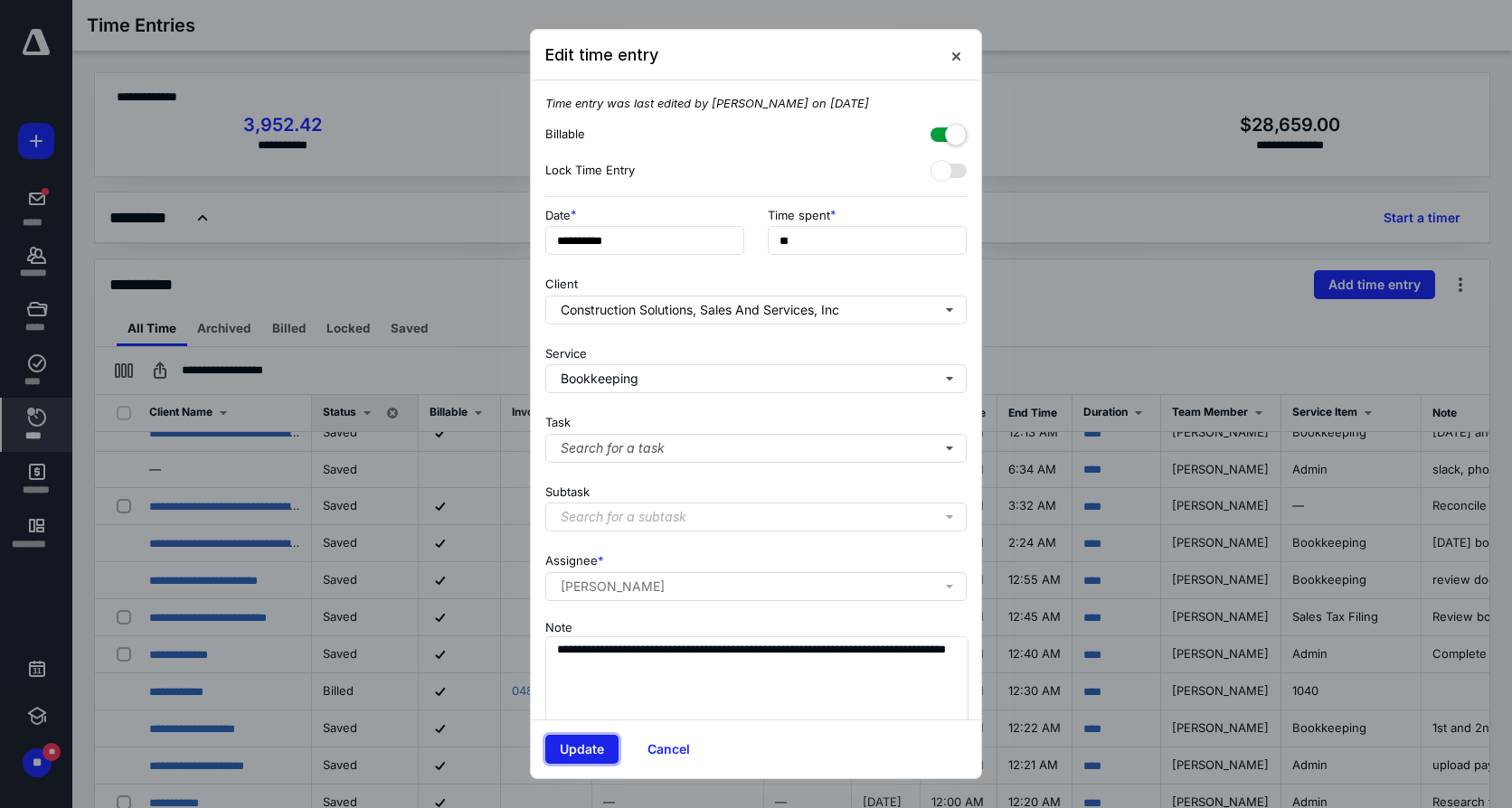 click on "Update" at bounding box center [581, 749] 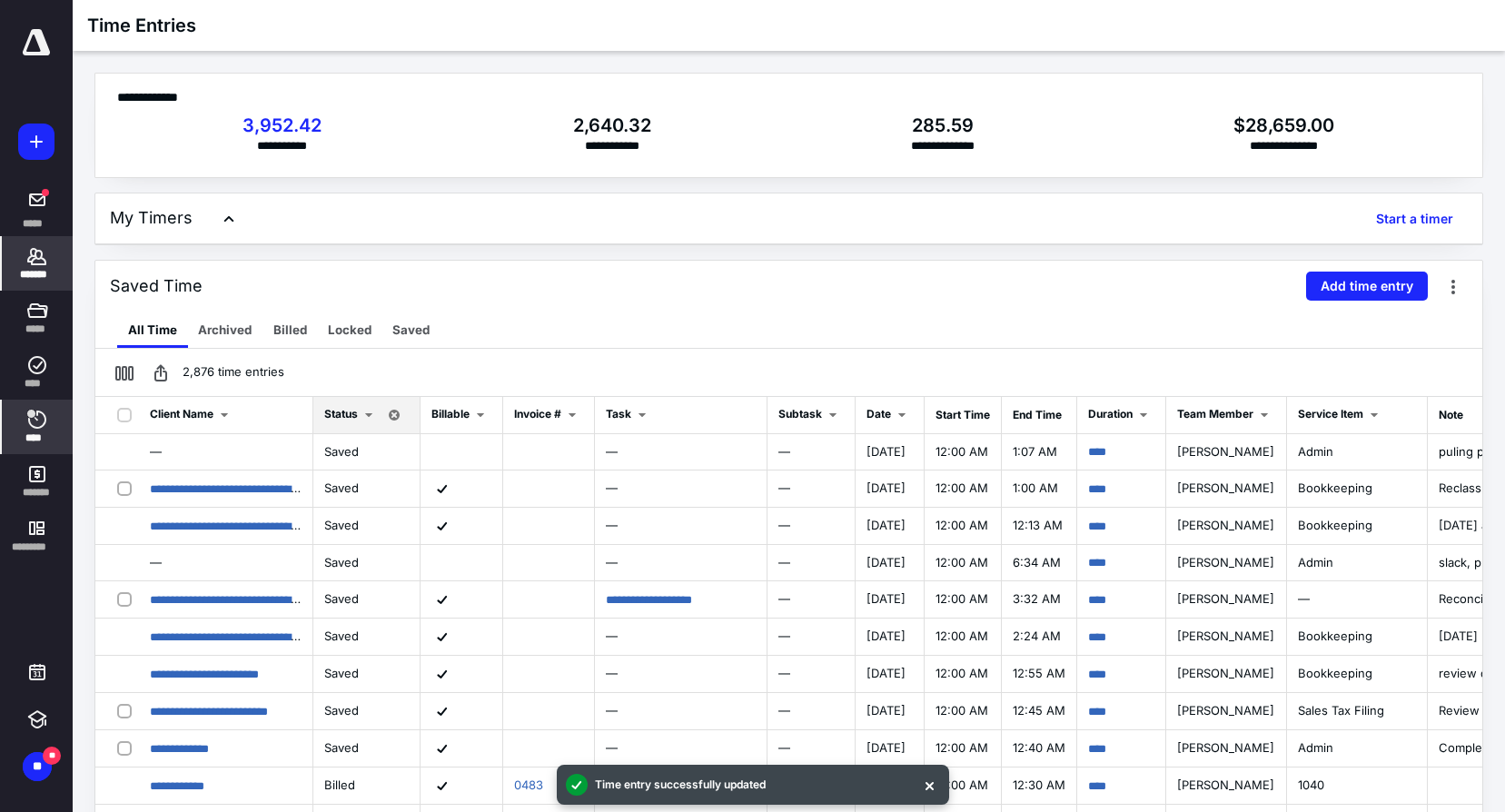 click on "*******" at bounding box center [37, 274] 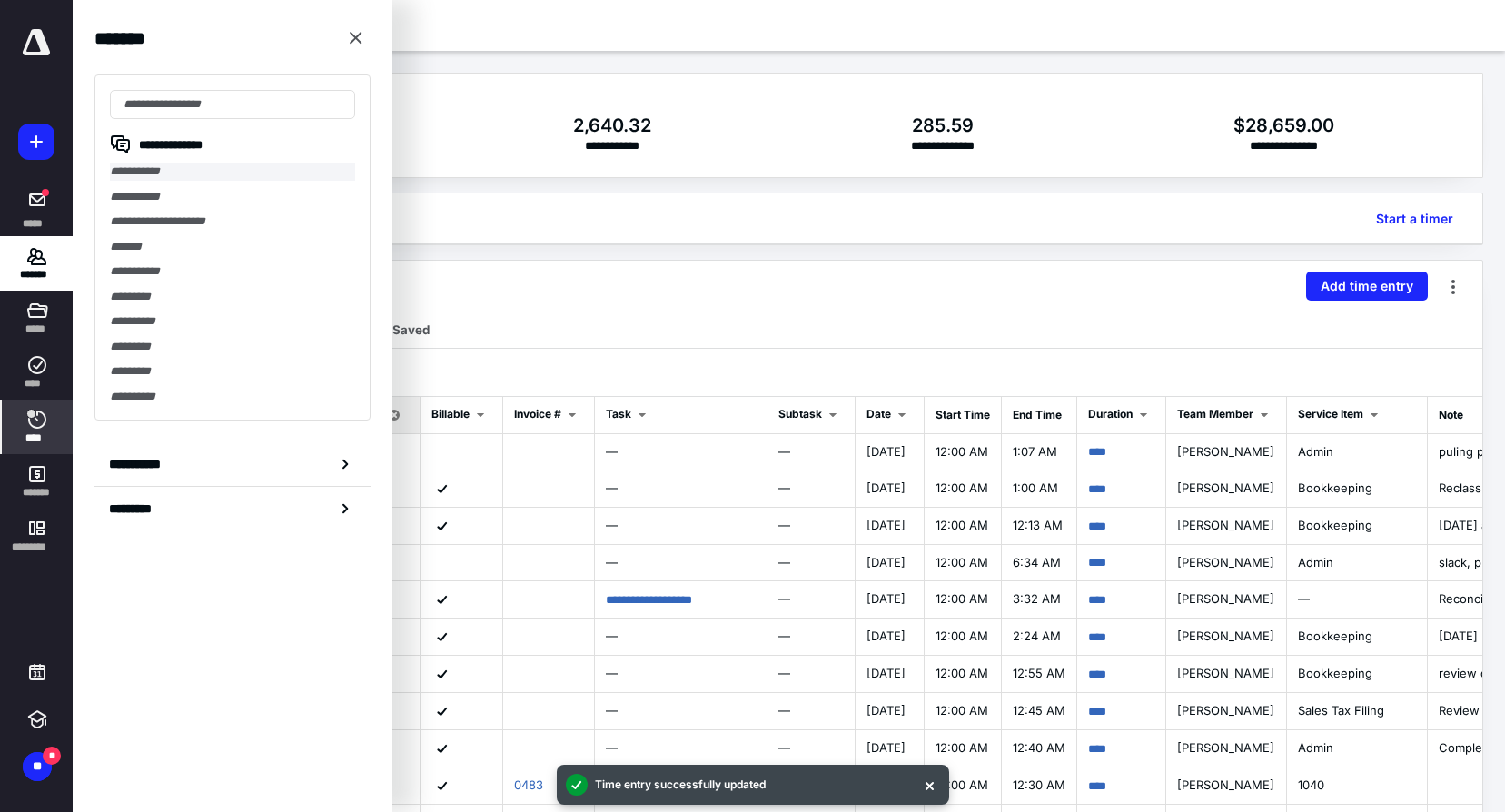 click on "**********" at bounding box center [233, 172] 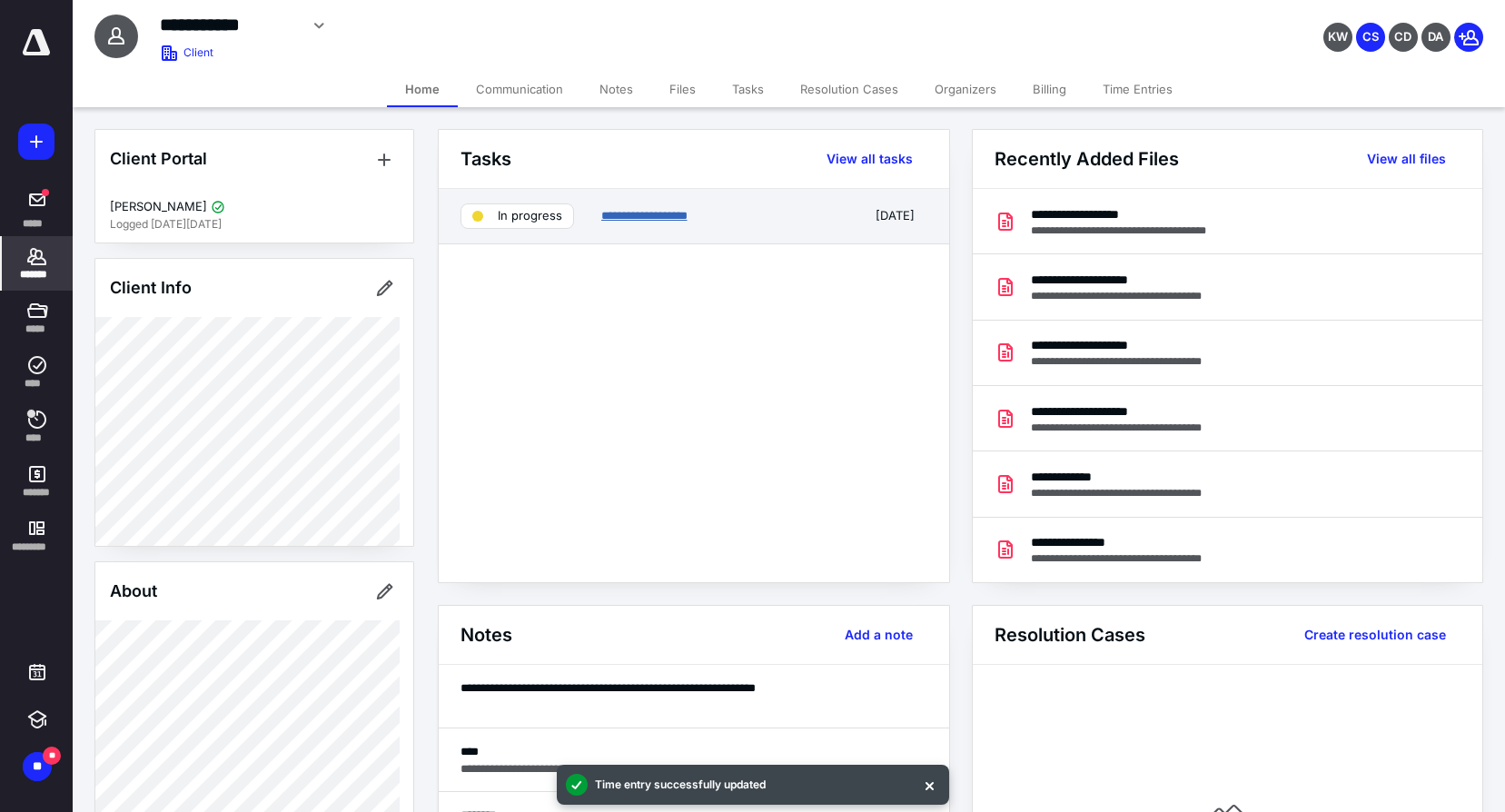 click on "**********" at bounding box center (644, 215) 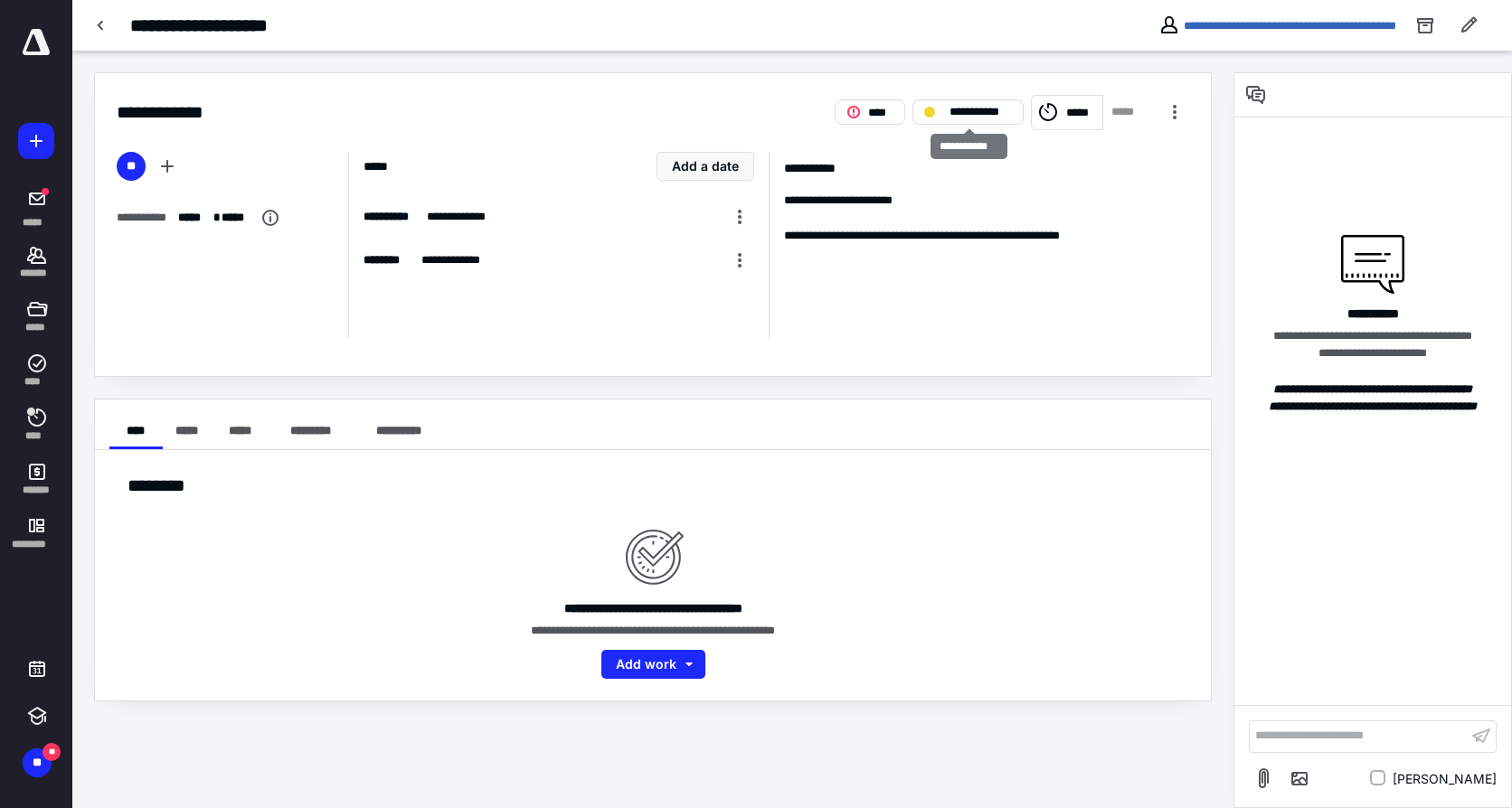 click on "**********" at bounding box center (980, 112) 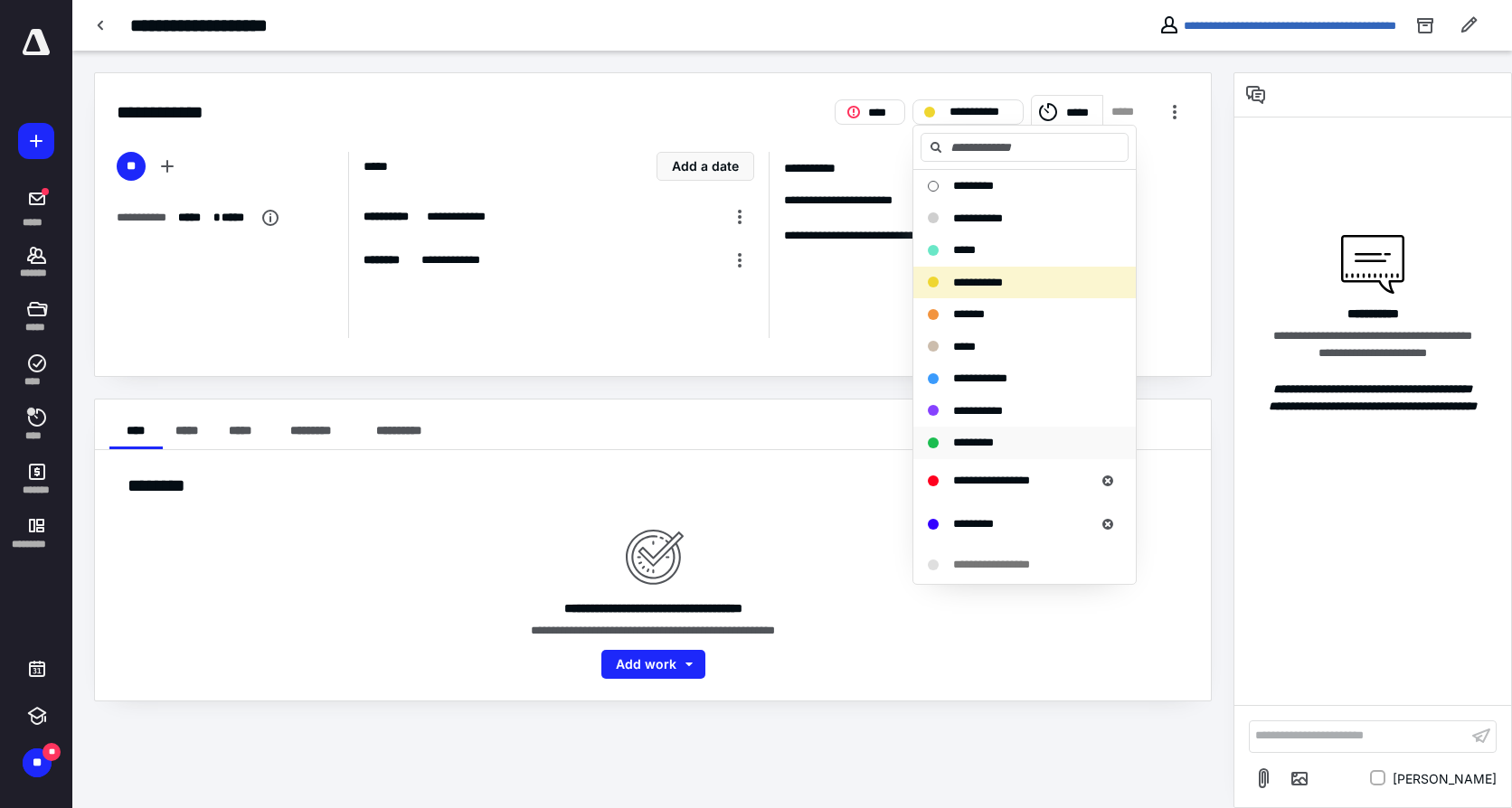 click on "*********" at bounding box center [973, 442] 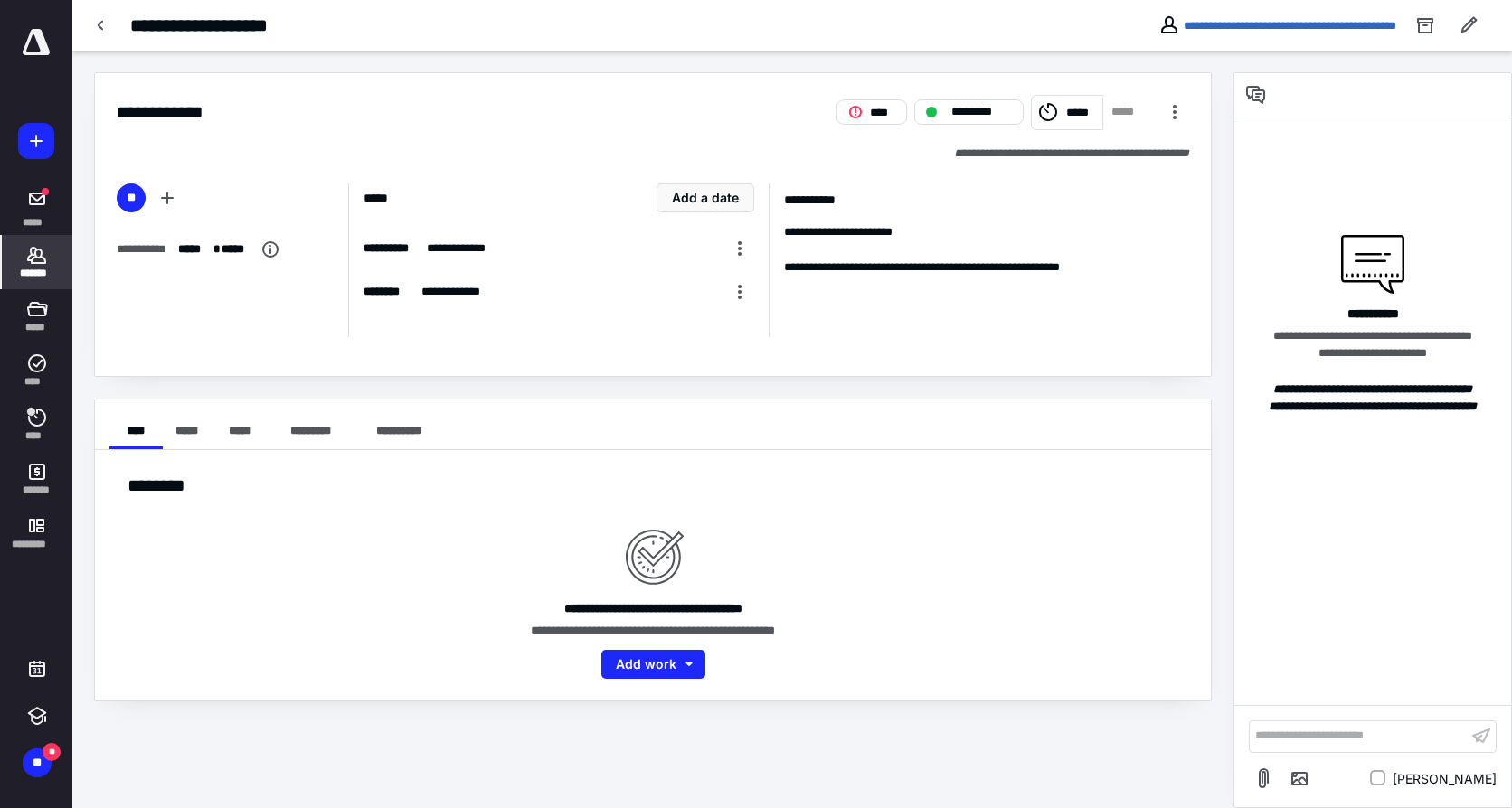 click 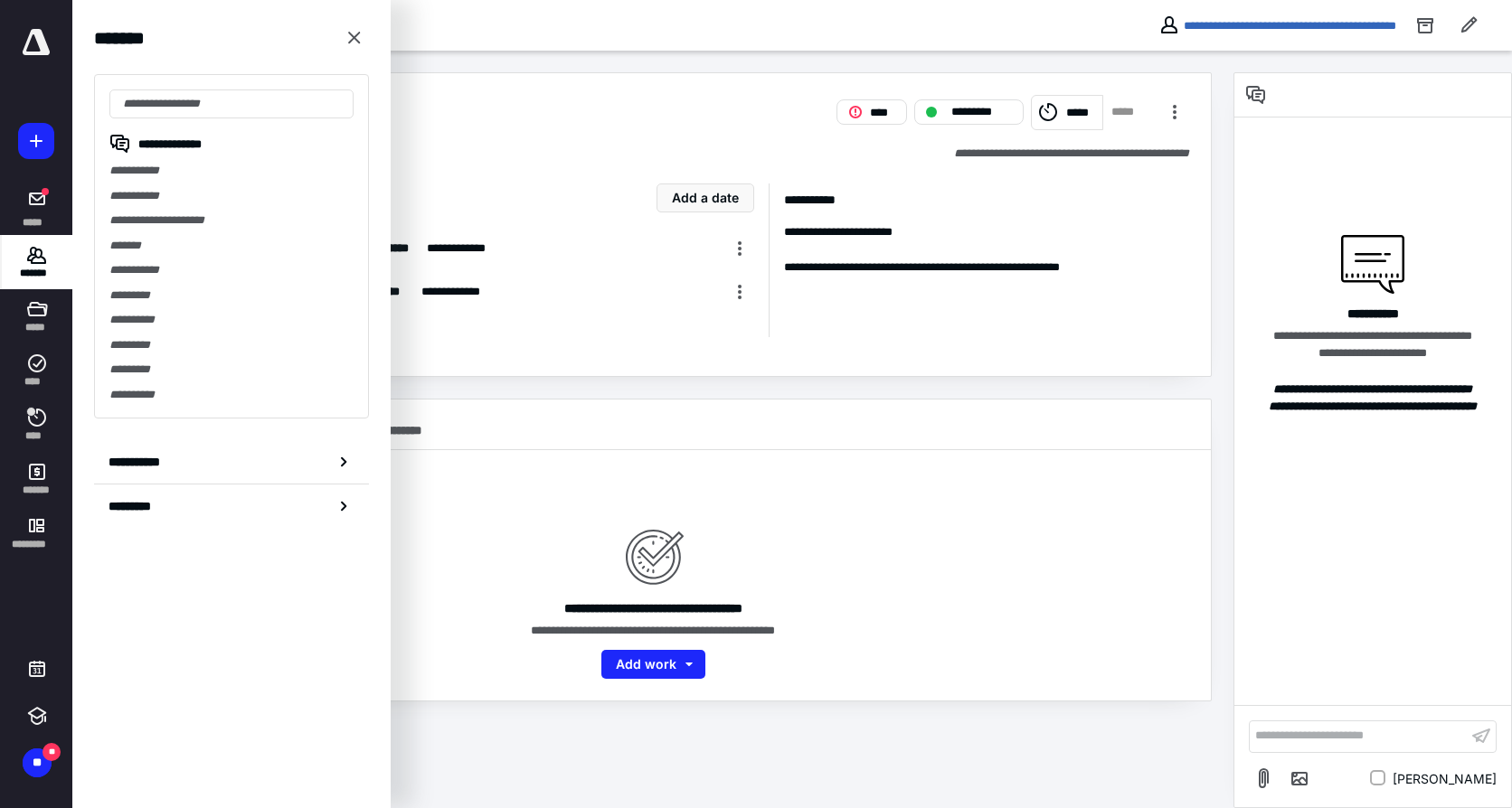 click 